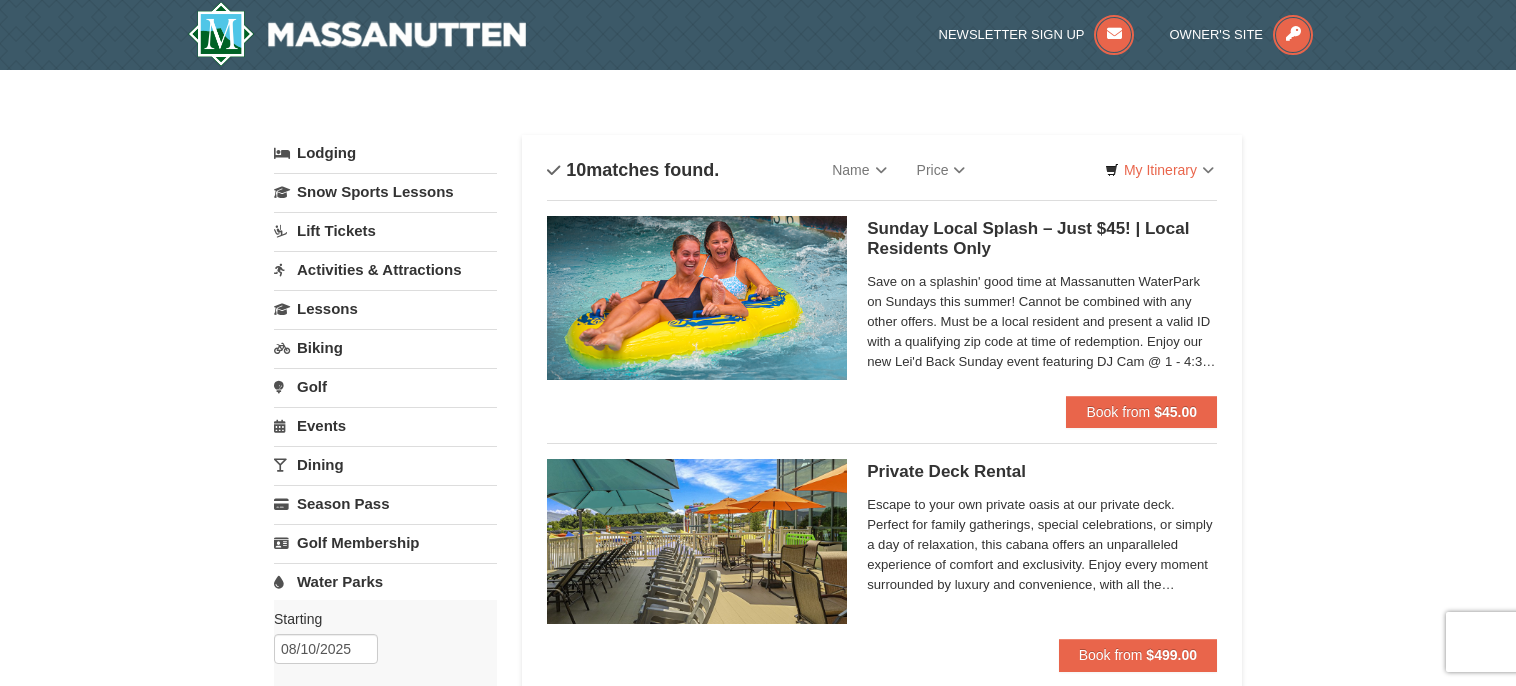 scroll, scrollTop: 0, scrollLeft: 0, axis: both 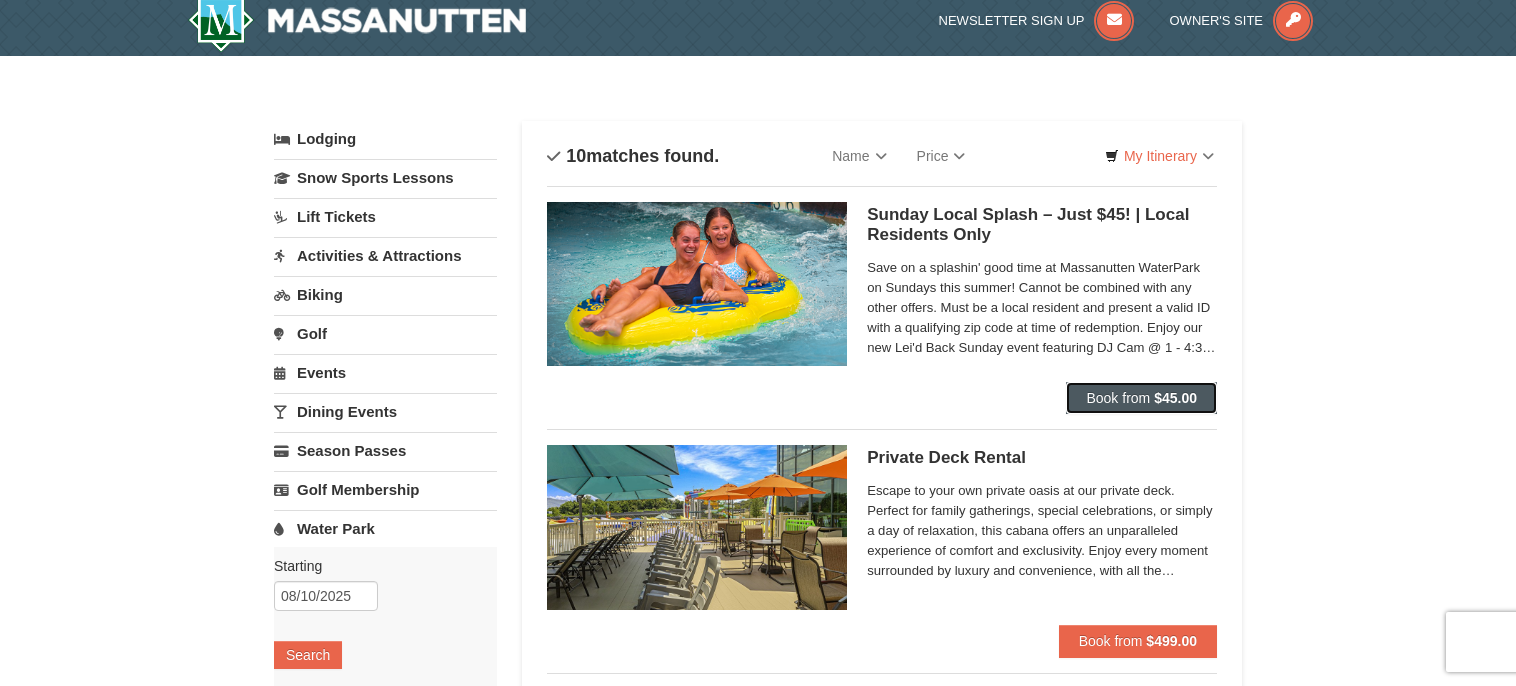 click on "Book from   $45.00" at bounding box center (1141, 398) 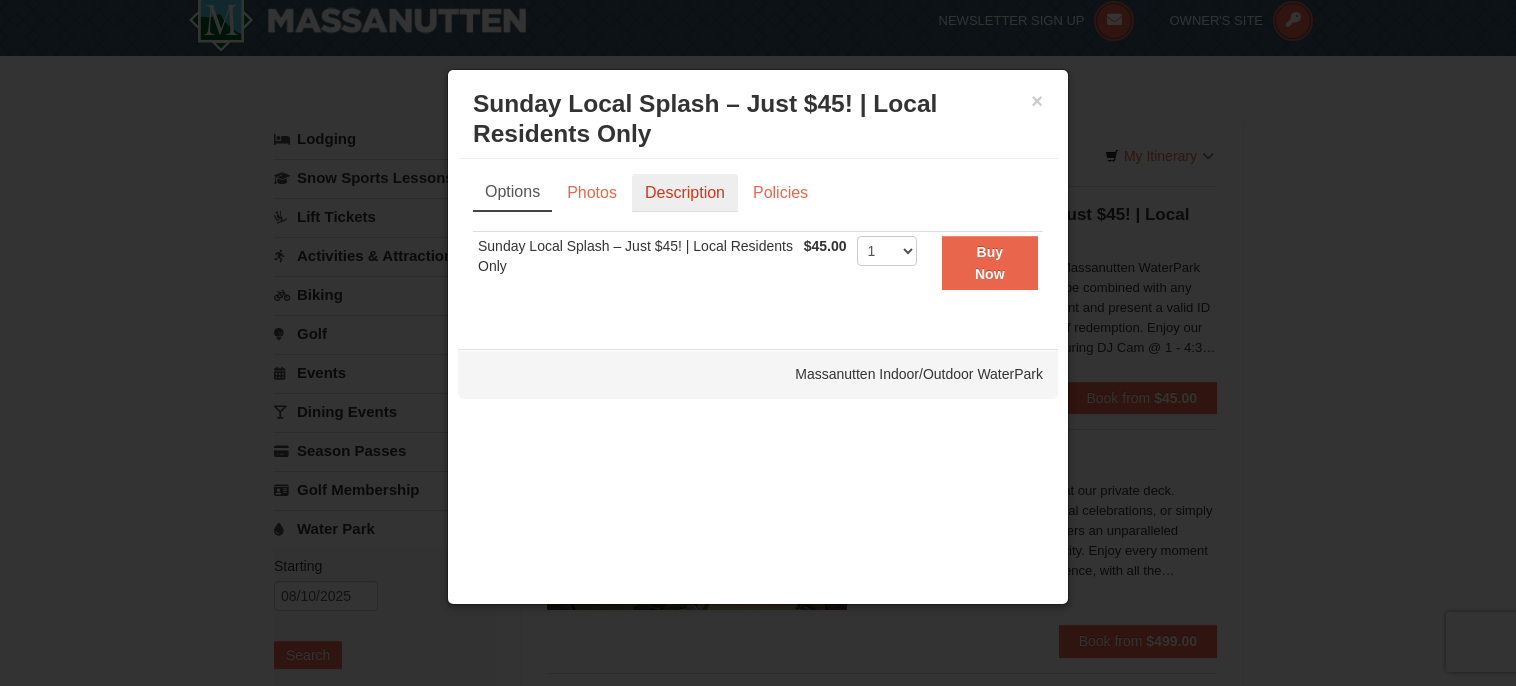 click on "Description" at bounding box center (685, 193) 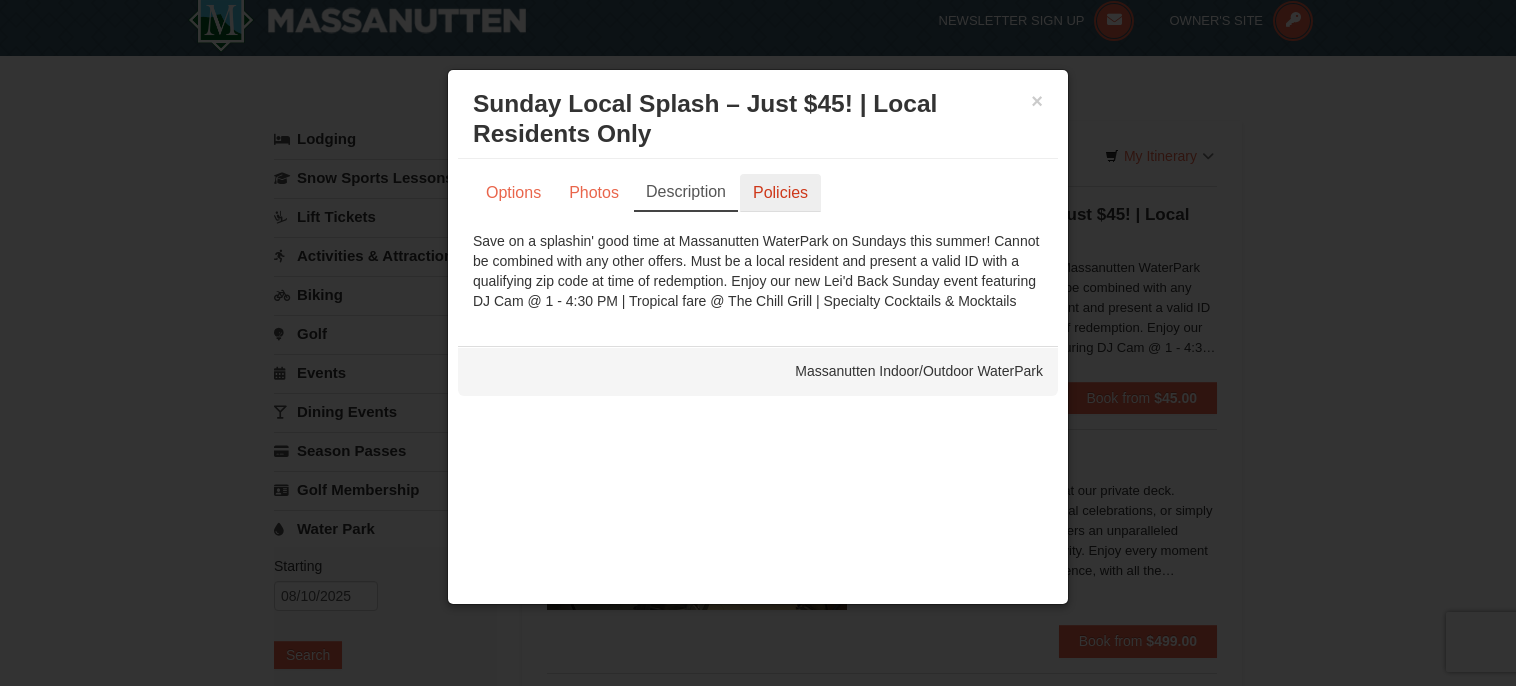 click on "Policies" at bounding box center [780, 193] 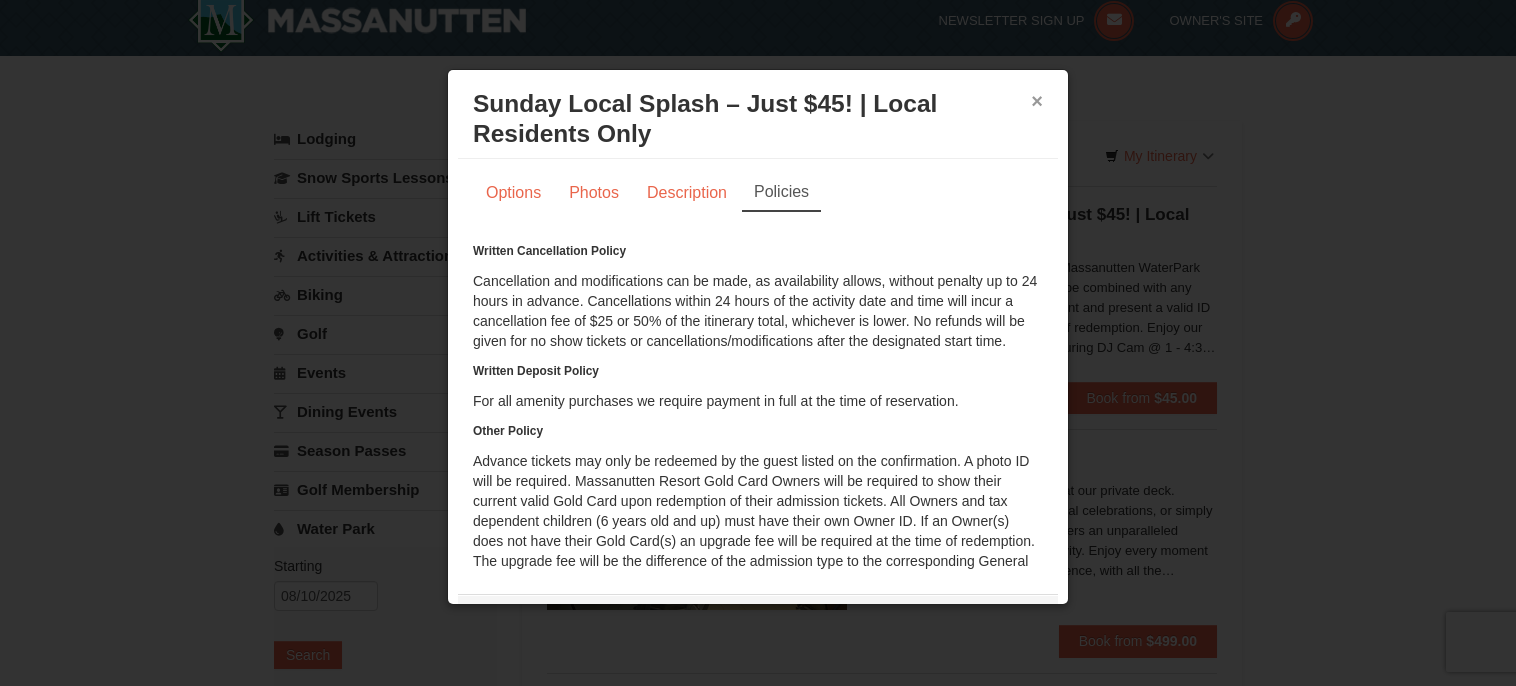 click on "×" at bounding box center (1037, 101) 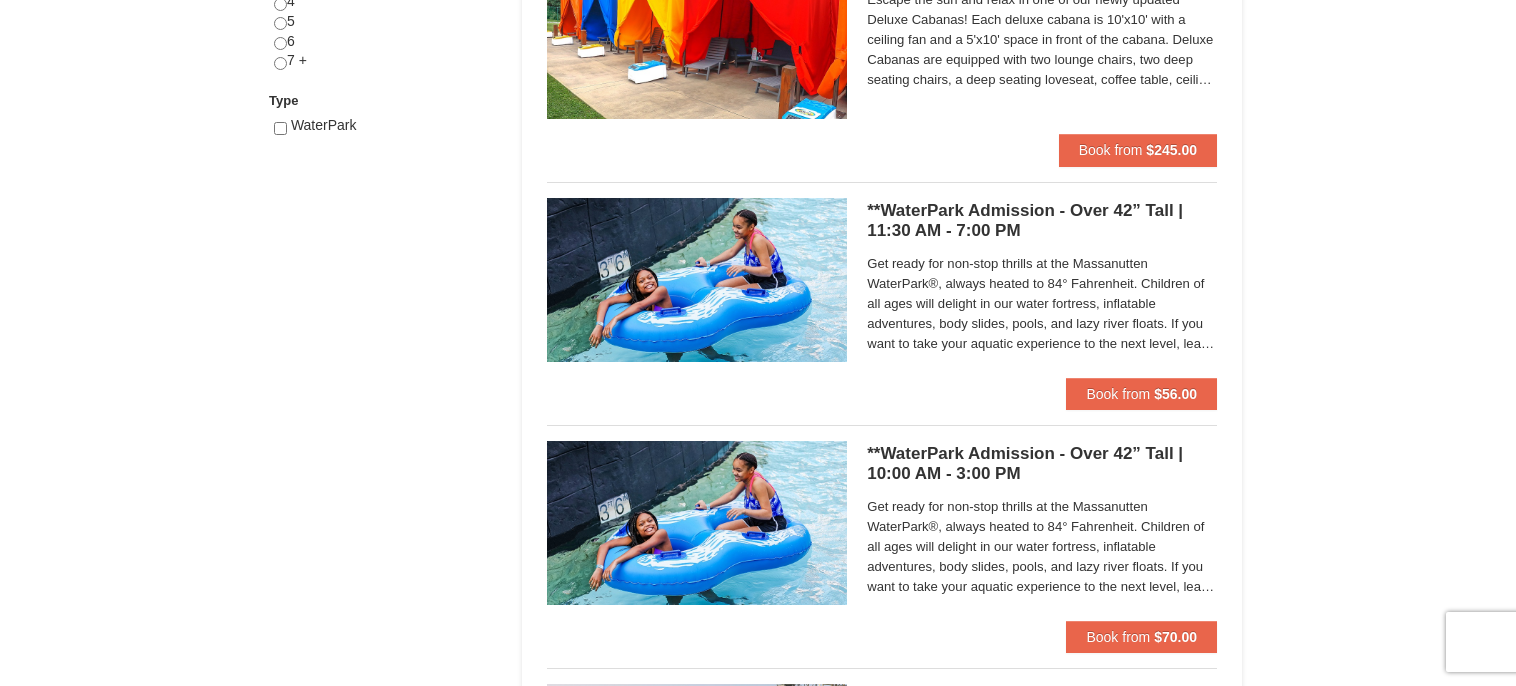 scroll, scrollTop: 993, scrollLeft: 0, axis: vertical 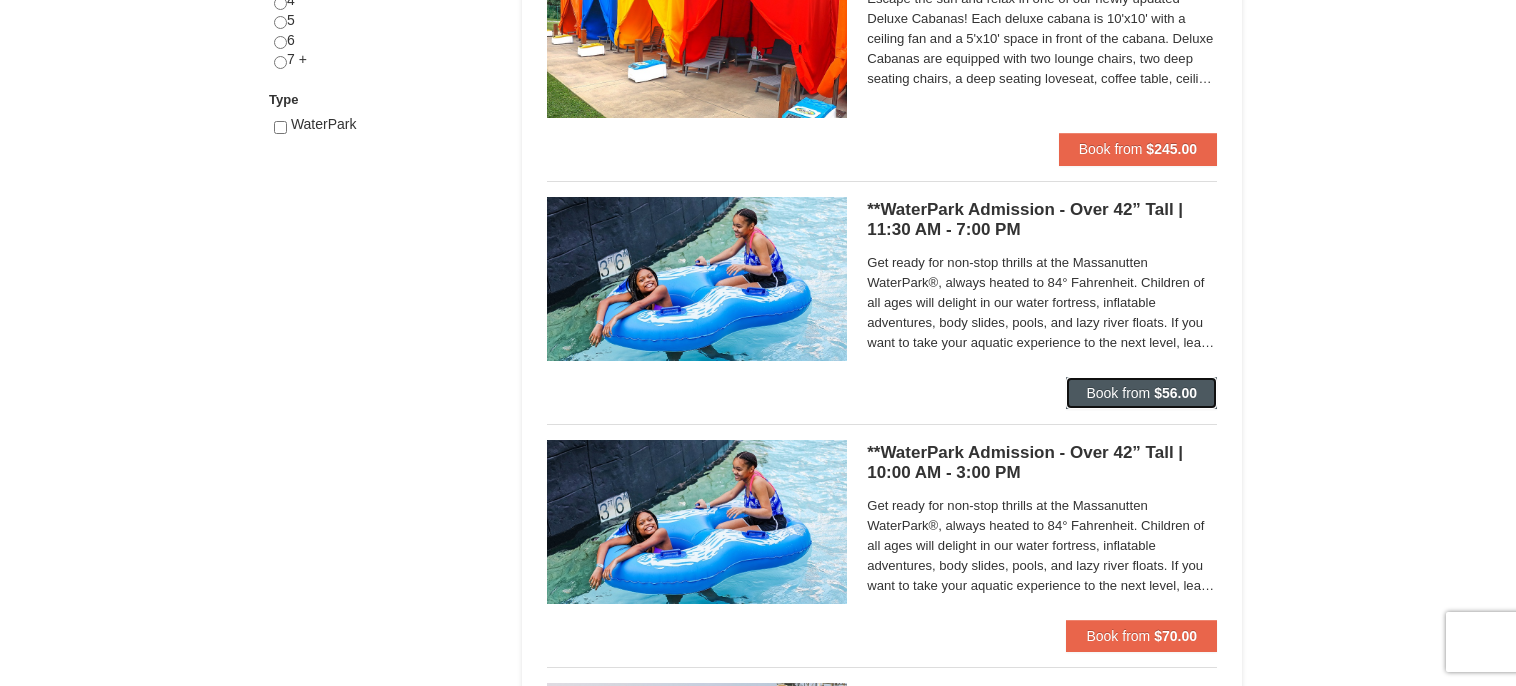 click on "$56.00" at bounding box center [1175, 393] 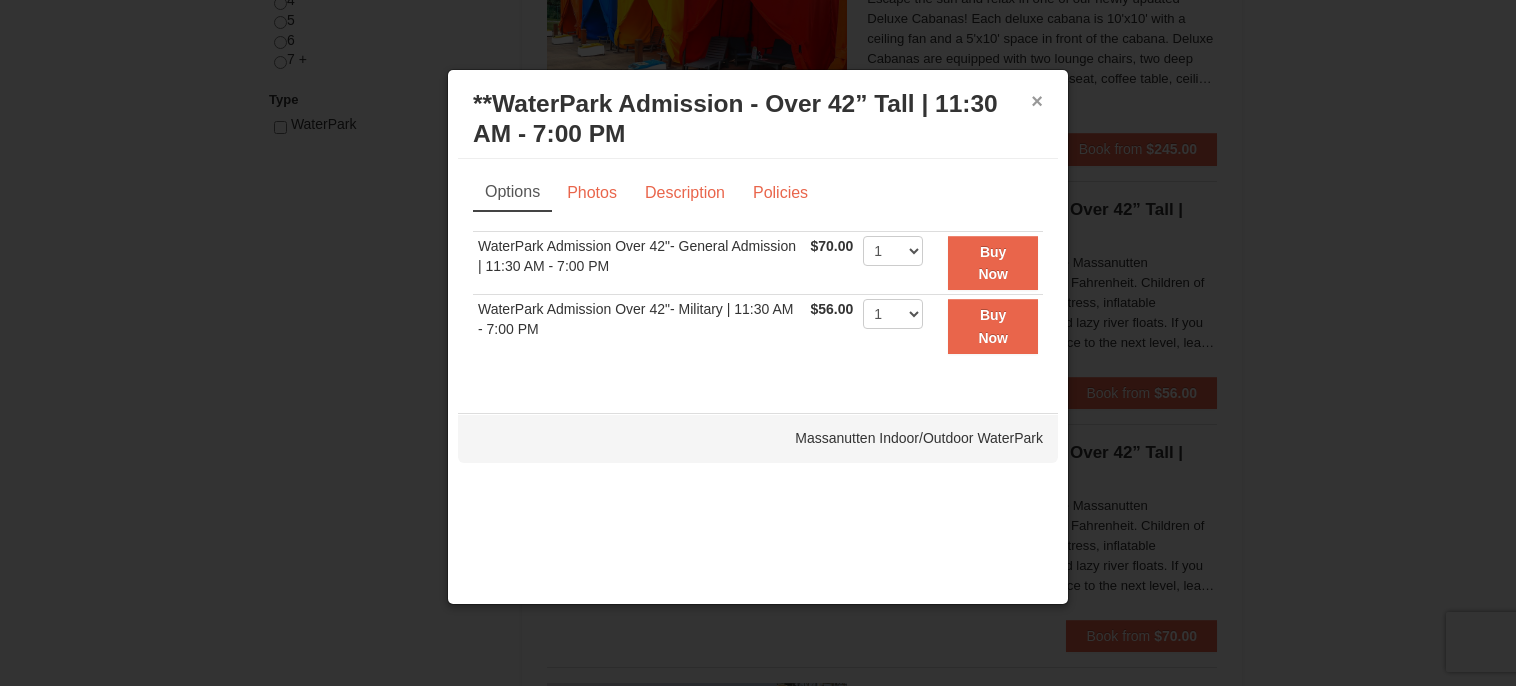 click on "×" at bounding box center [1037, 101] 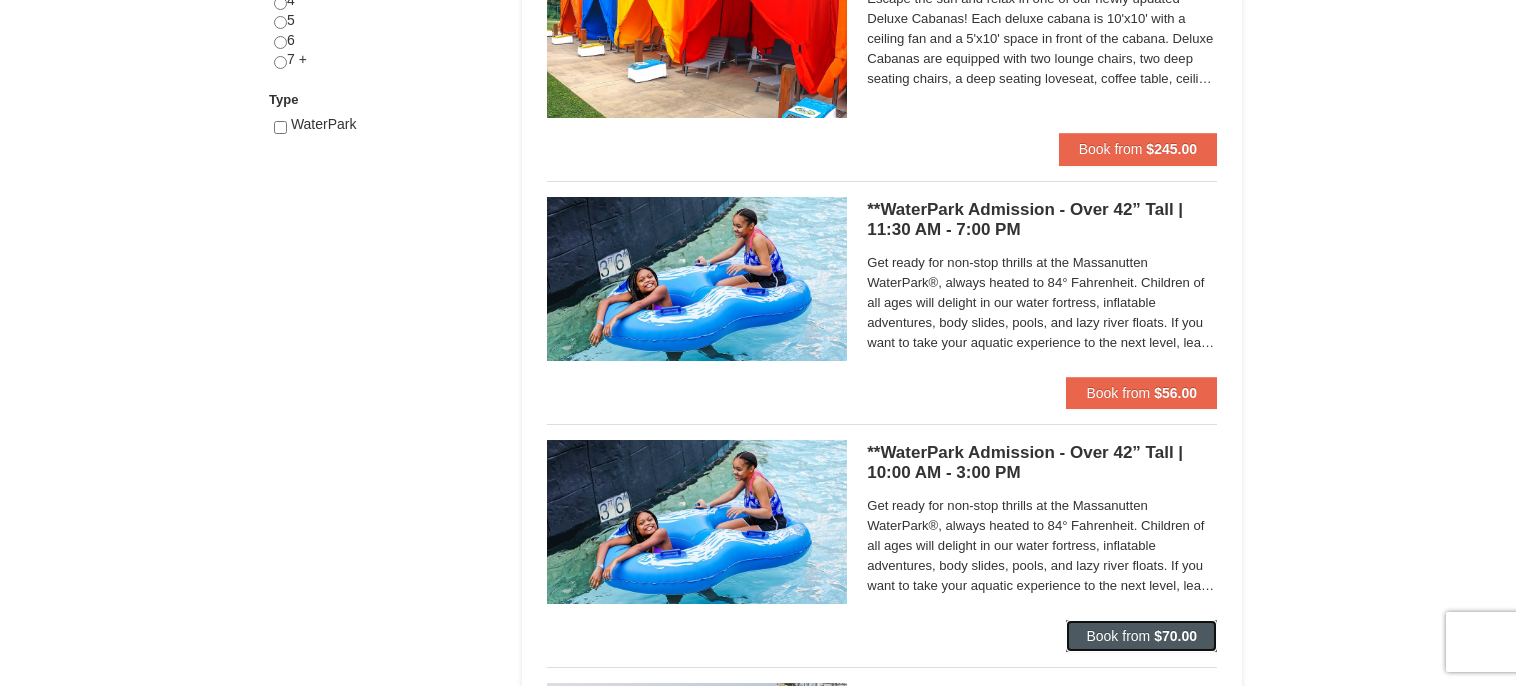 click on "$70.00" at bounding box center (1175, 636) 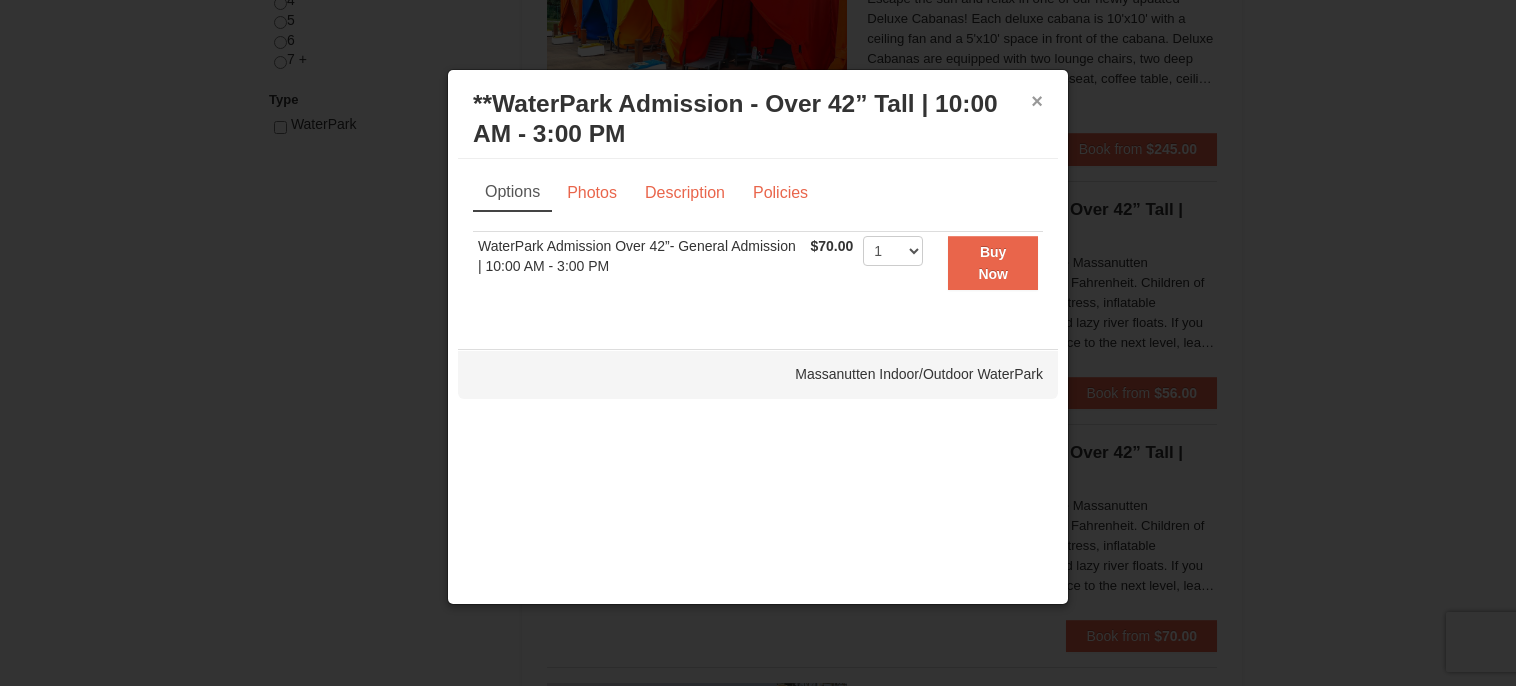 click on "×" at bounding box center (1037, 101) 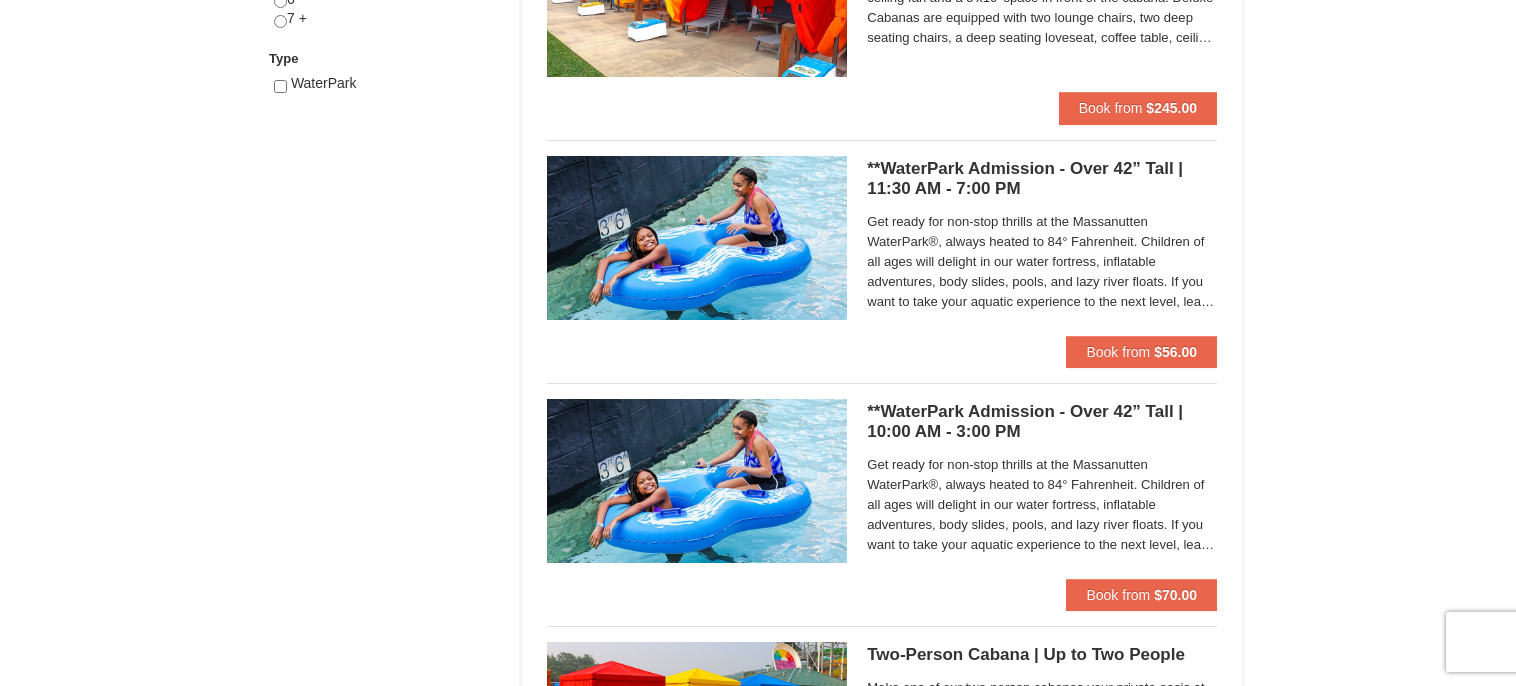 scroll, scrollTop: 1031, scrollLeft: 0, axis: vertical 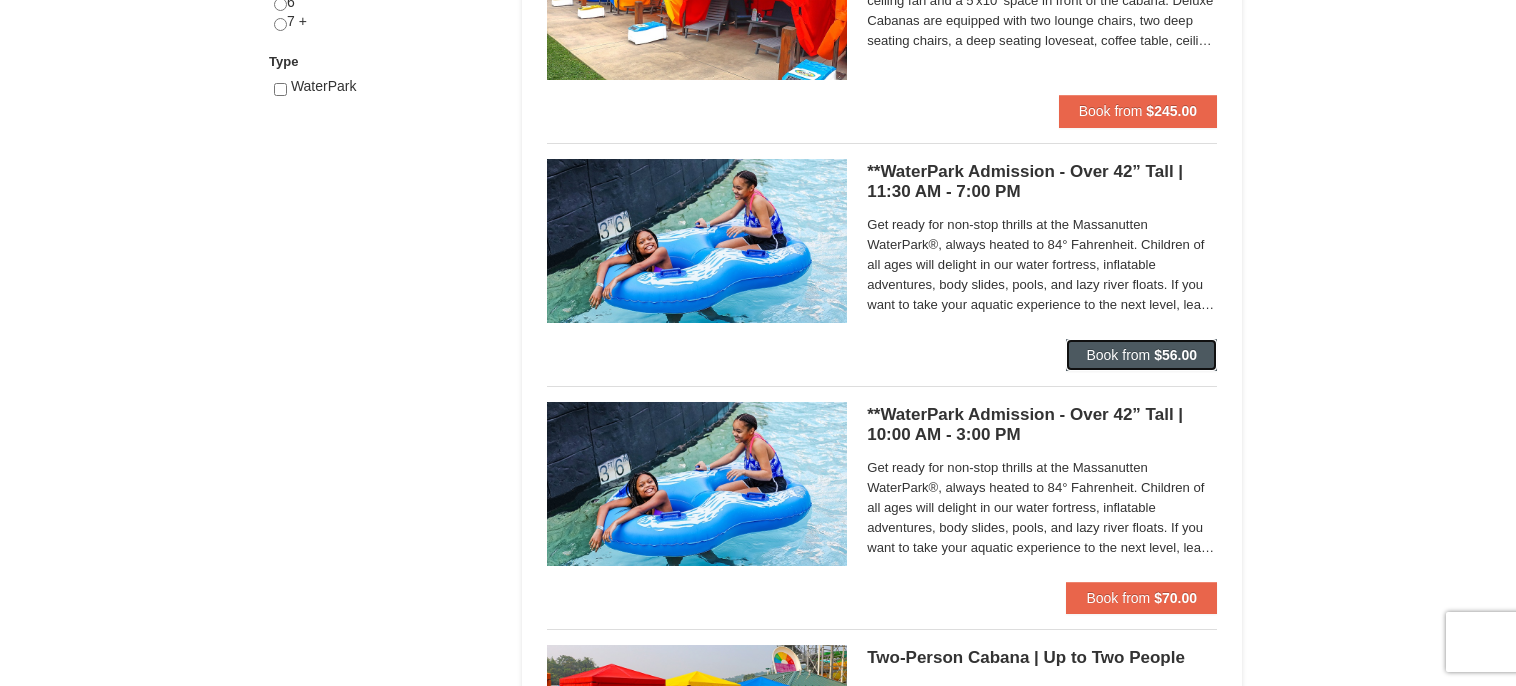 click on "$56.00" at bounding box center (1175, 355) 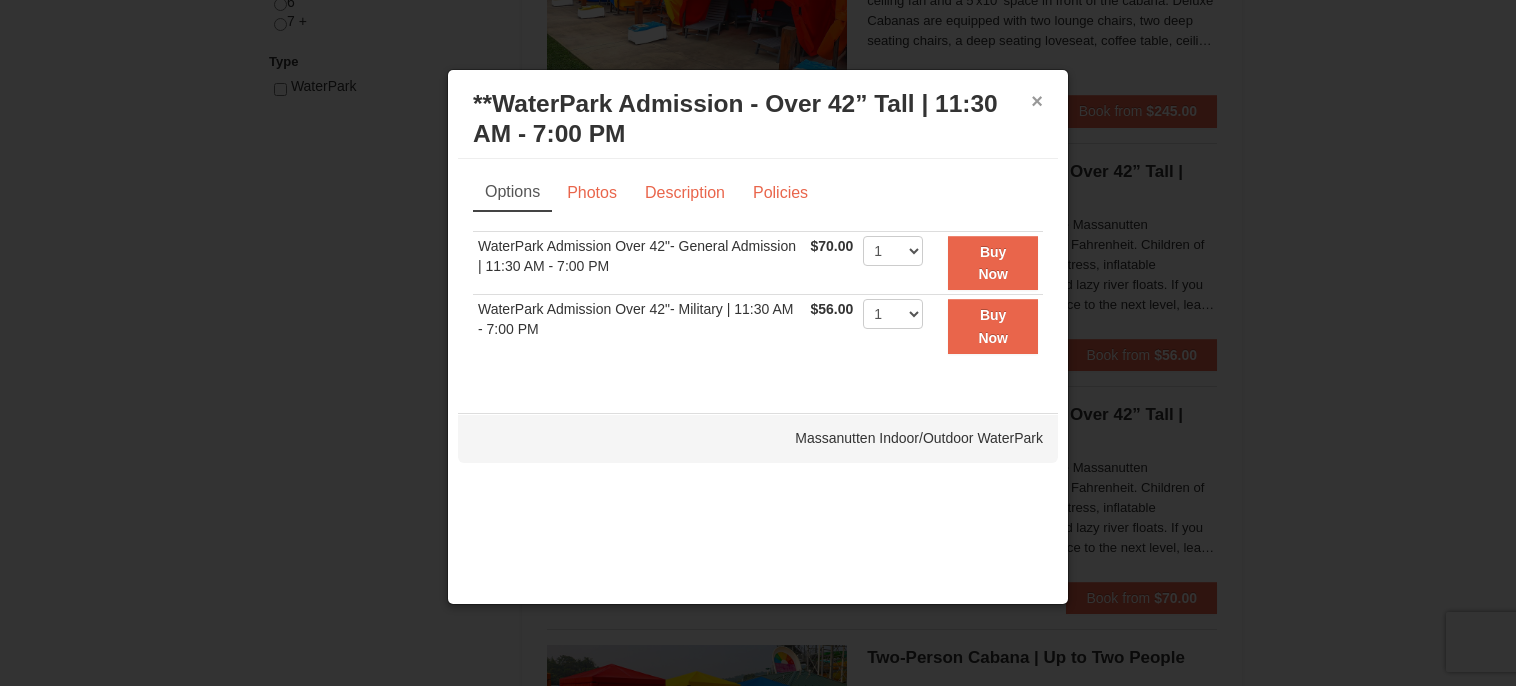click on "×" at bounding box center [1037, 101] 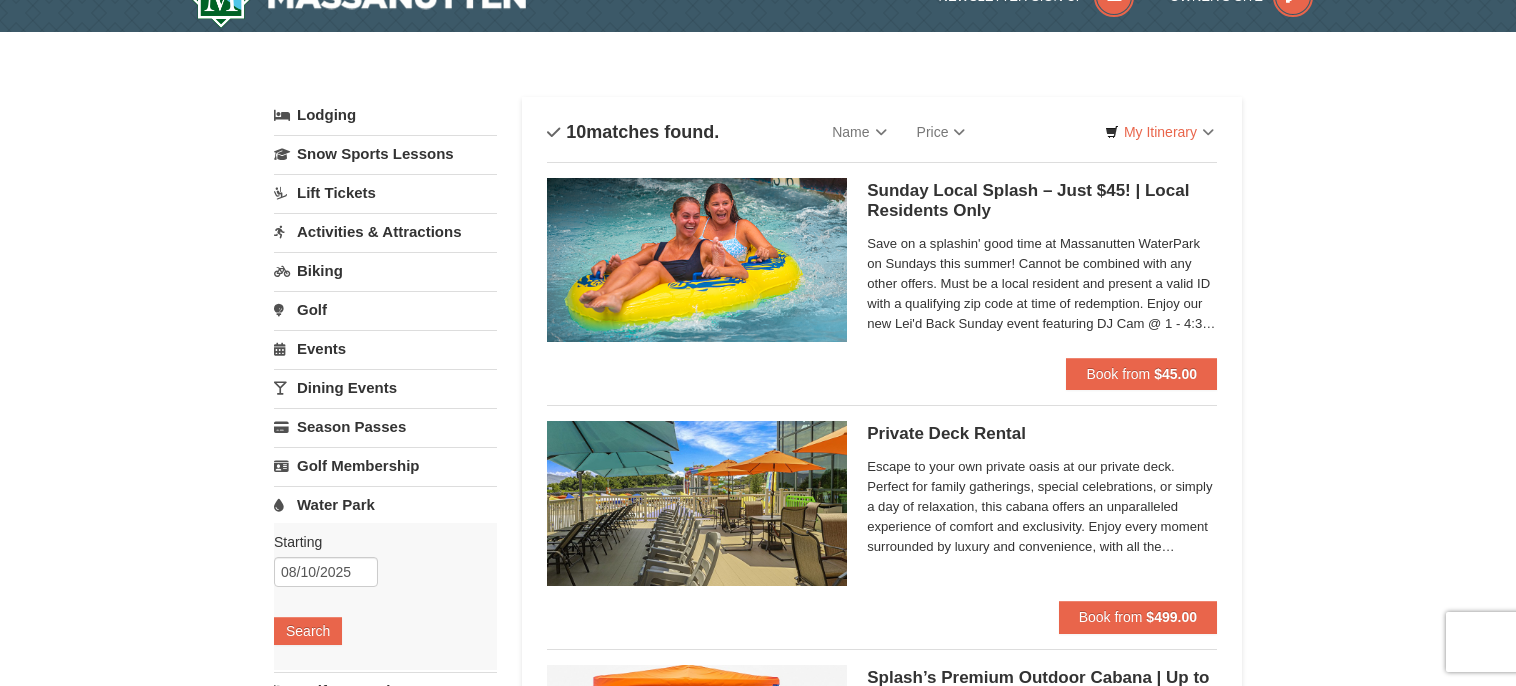 scroll, scrollTop: 29, scrollLeft: 0, axis: vertical 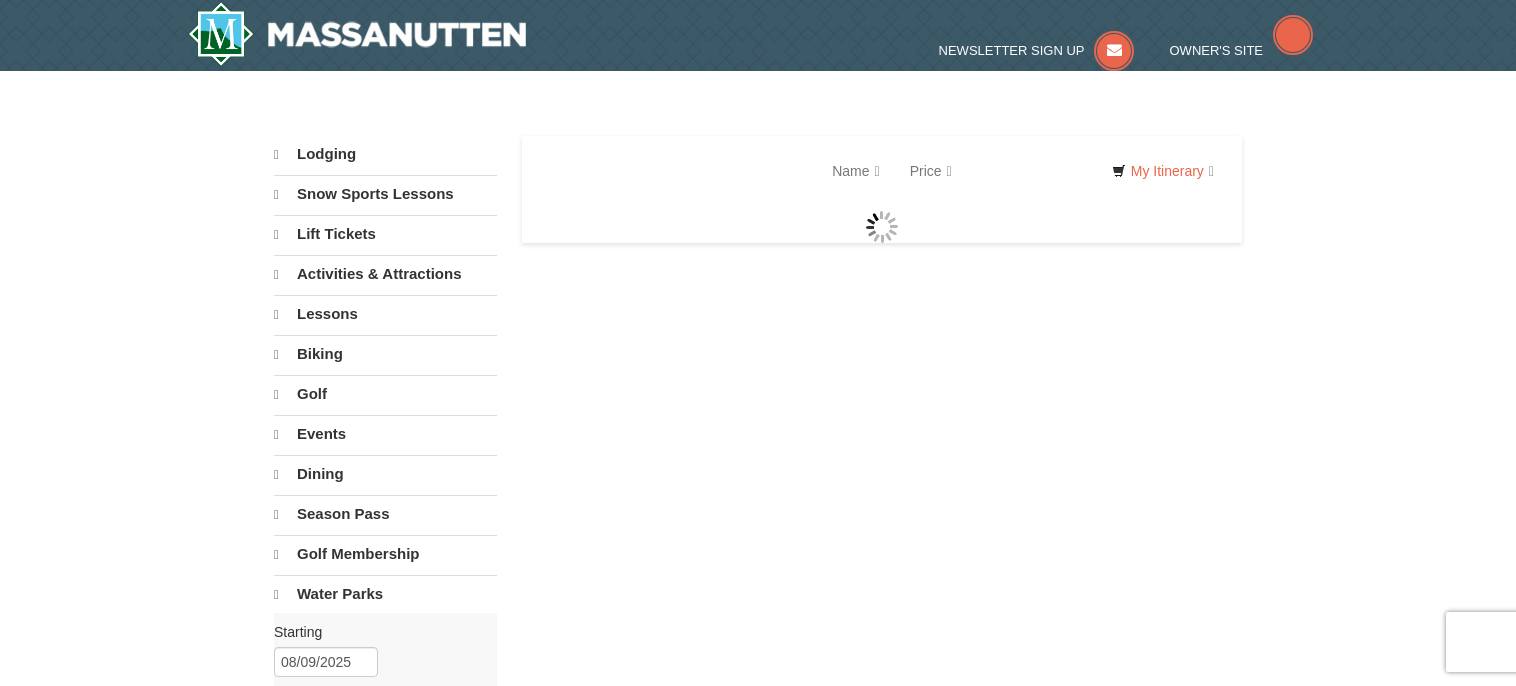 select on "8" 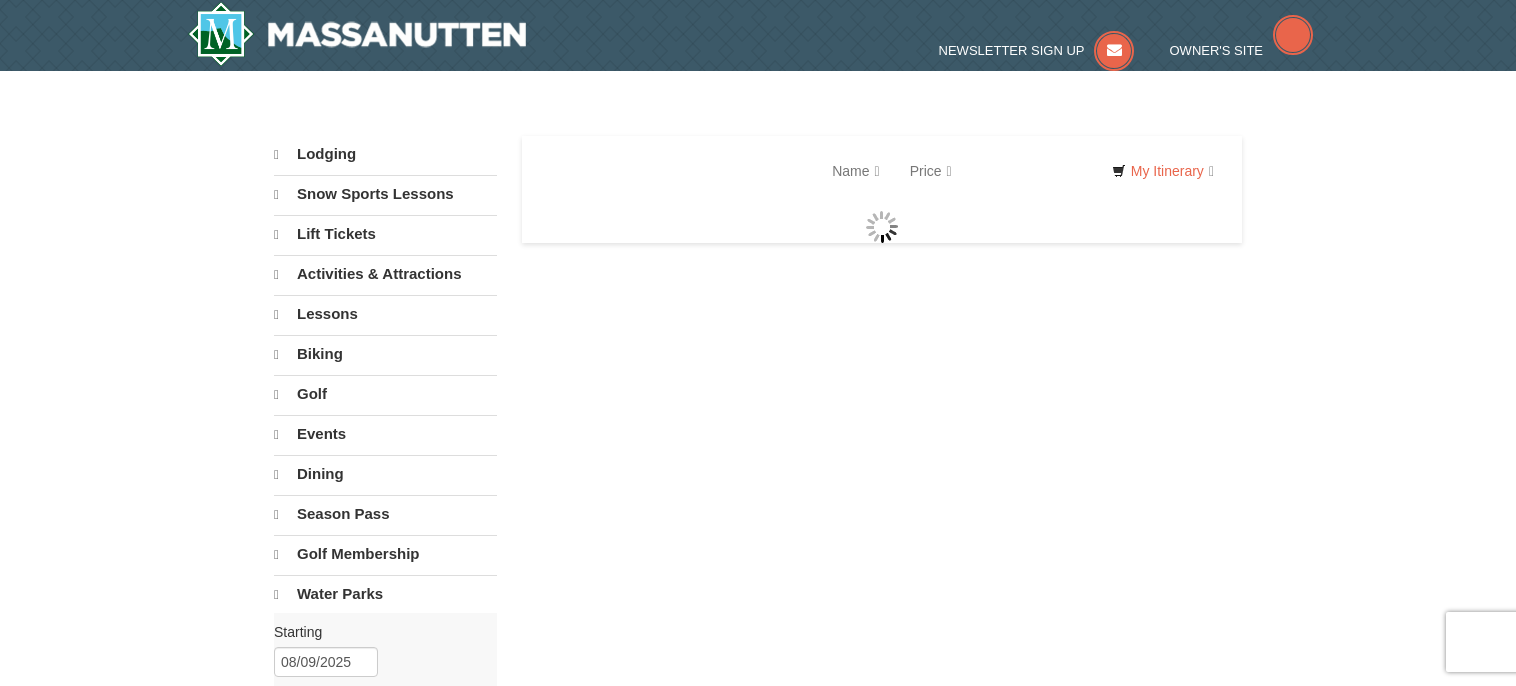 select on "8" 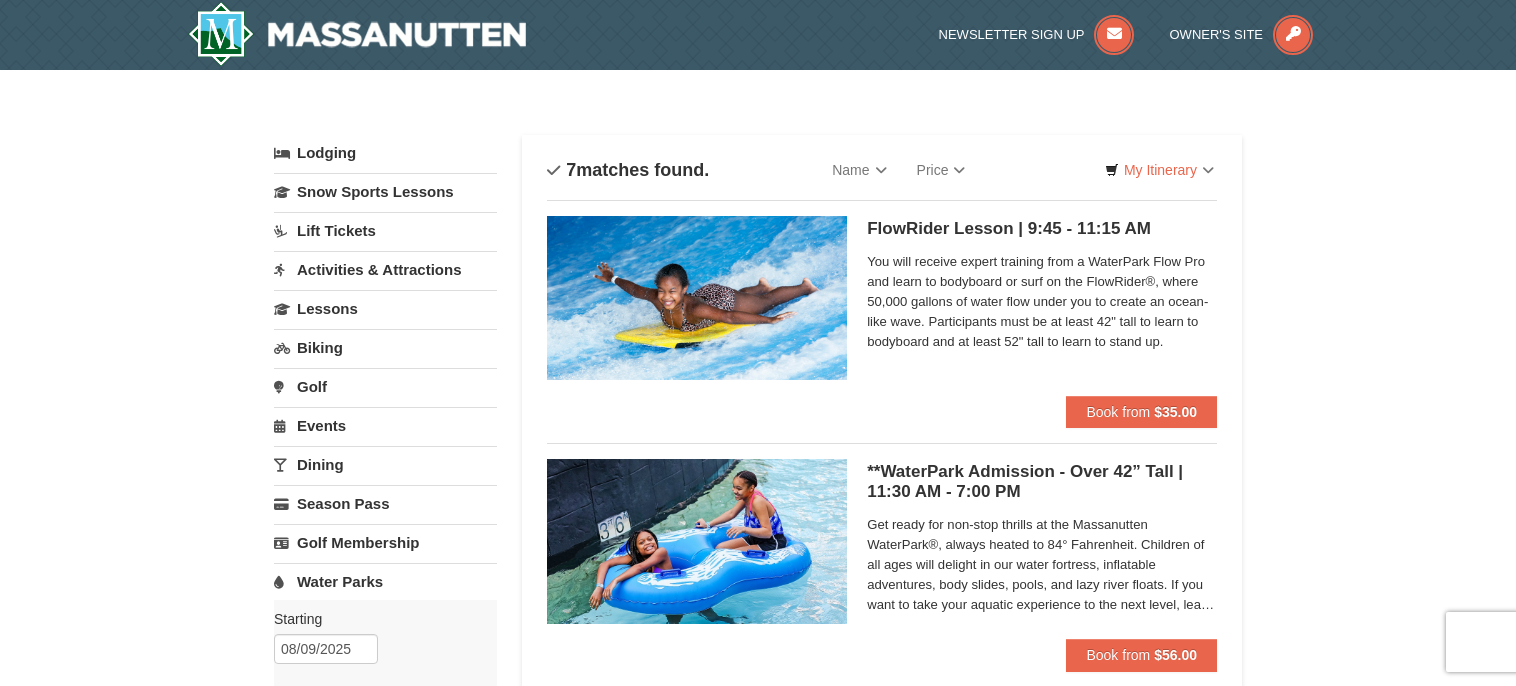 scroll, scrollTop: 0, scrollLeft: 0, axis: both 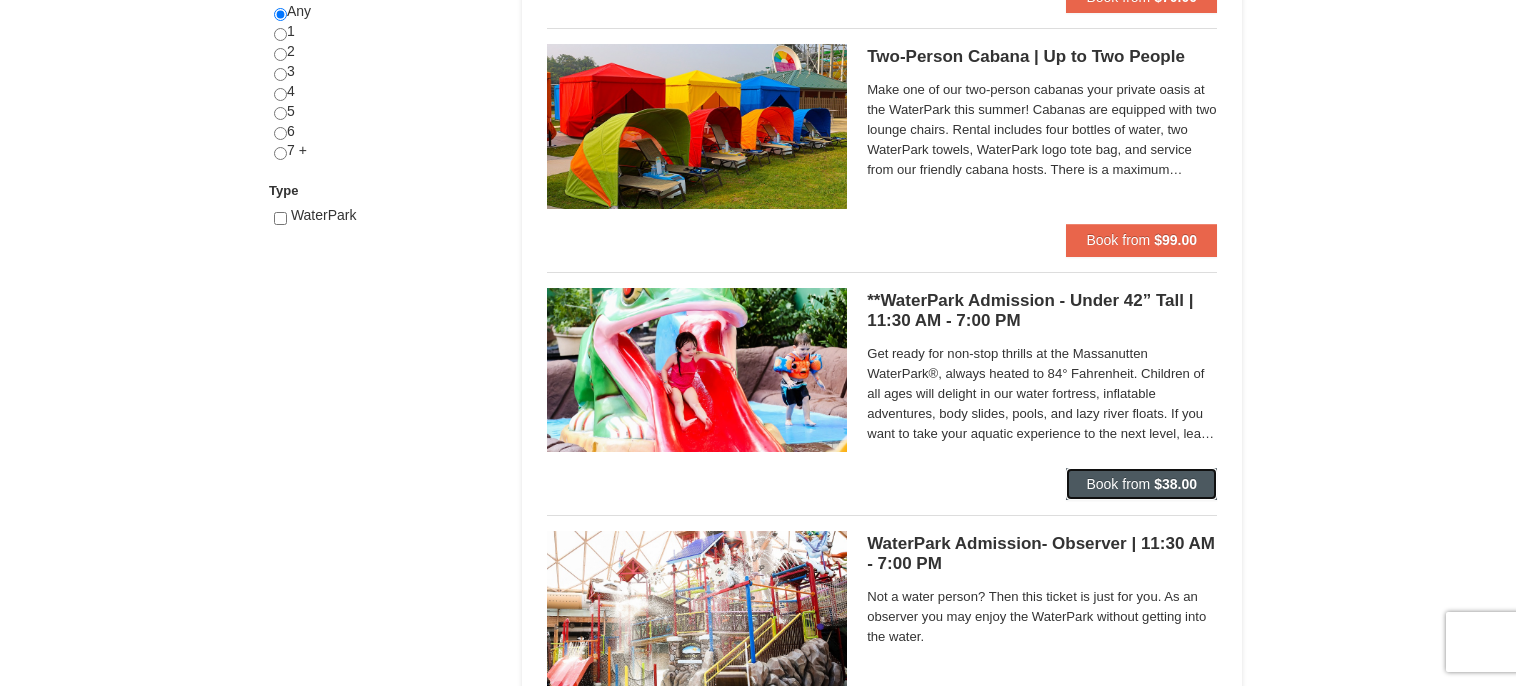 click on "Book from   $38.00" at bounding box center (1141, 484) 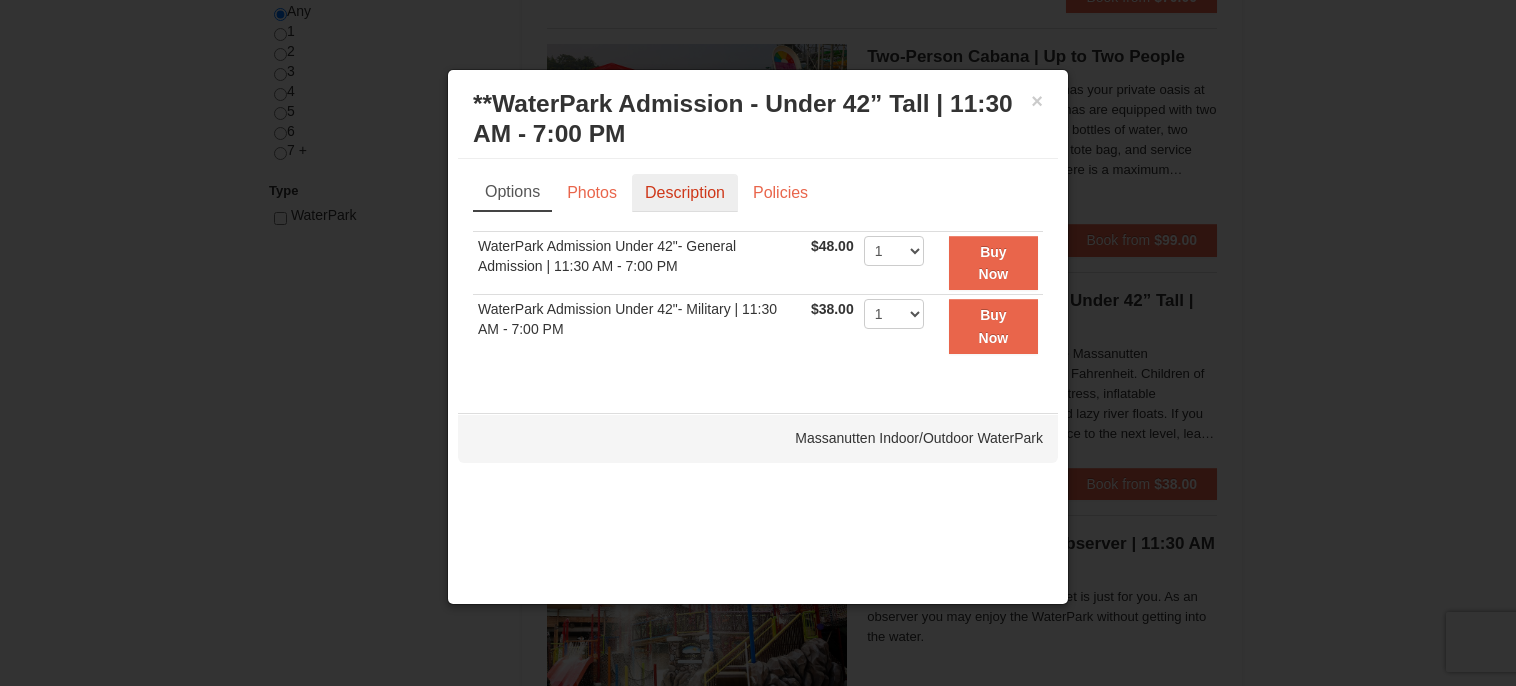 click on "Description" at bounding box center [685, 193] 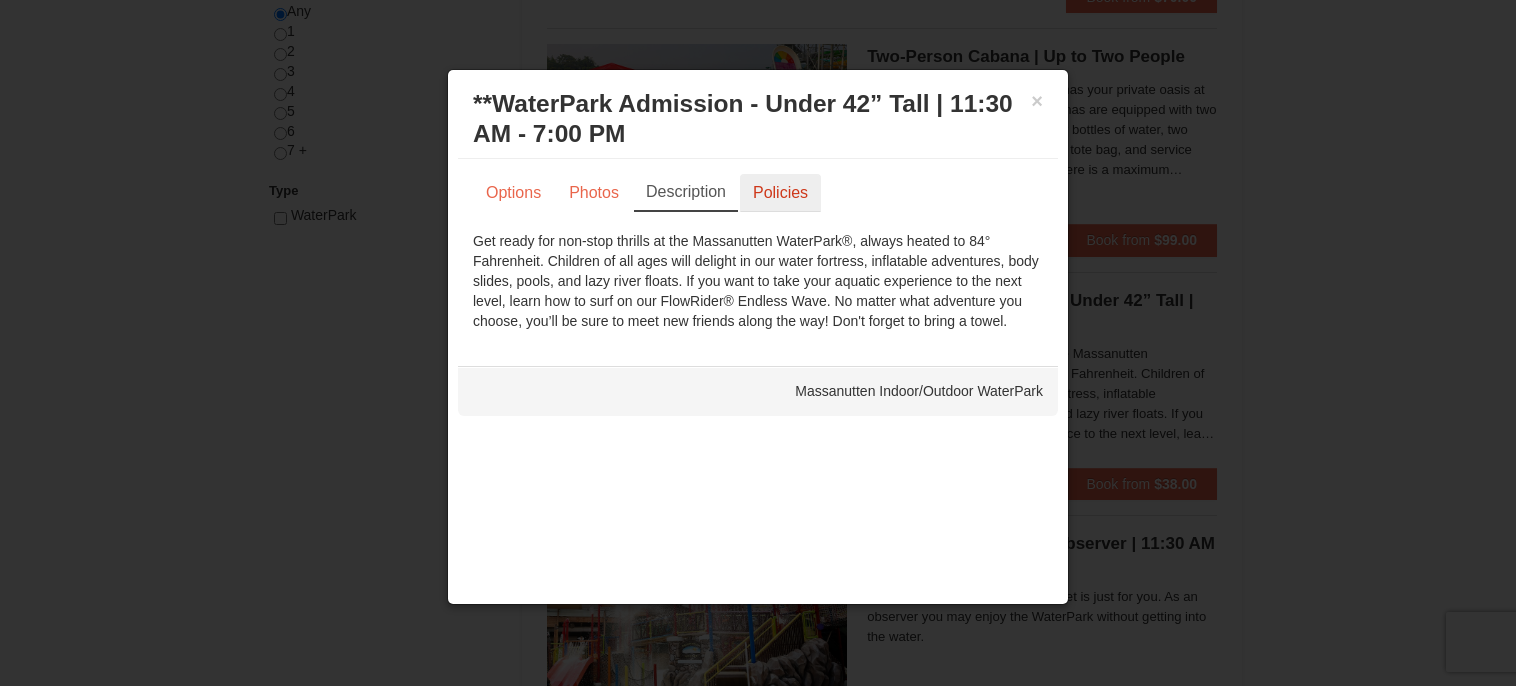 click on "Policies" at bounding box center (780, 193) 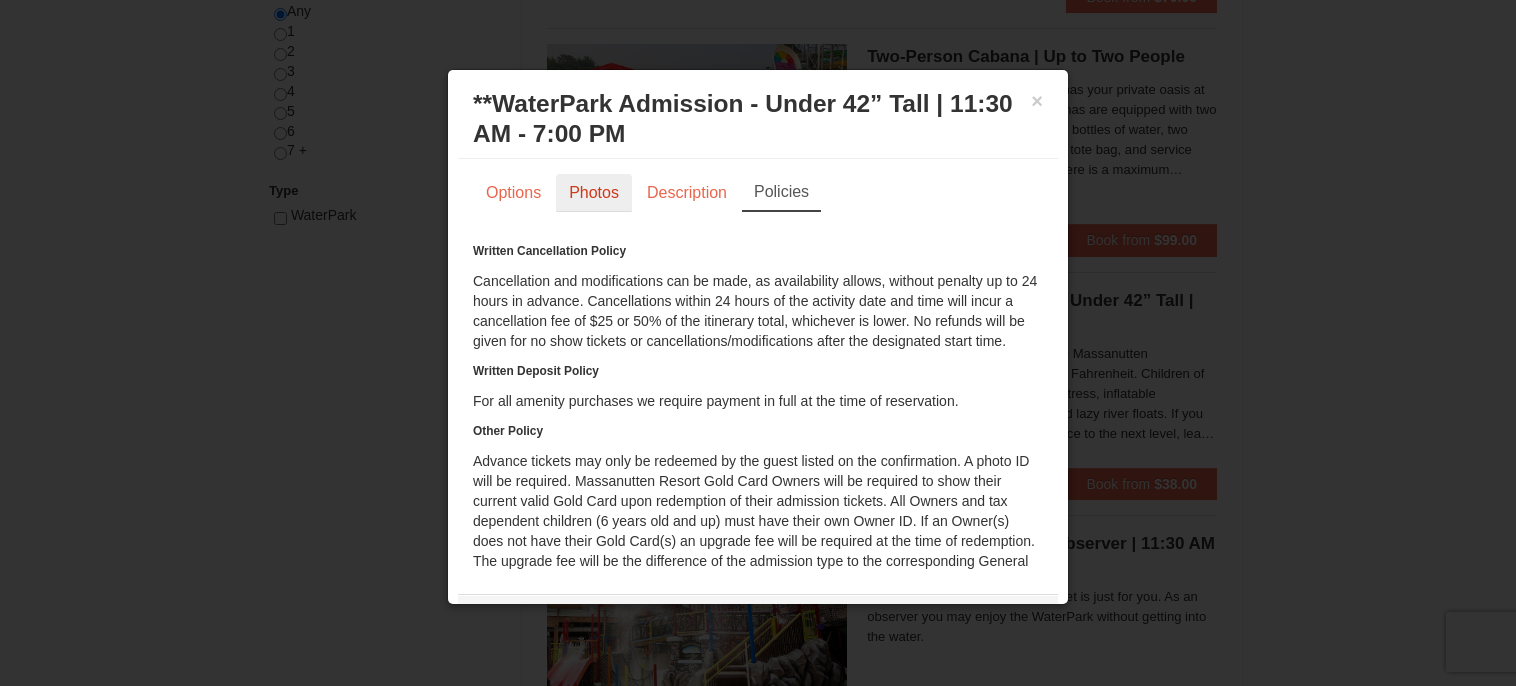click on "Photos" at bounding box center (594, 193) 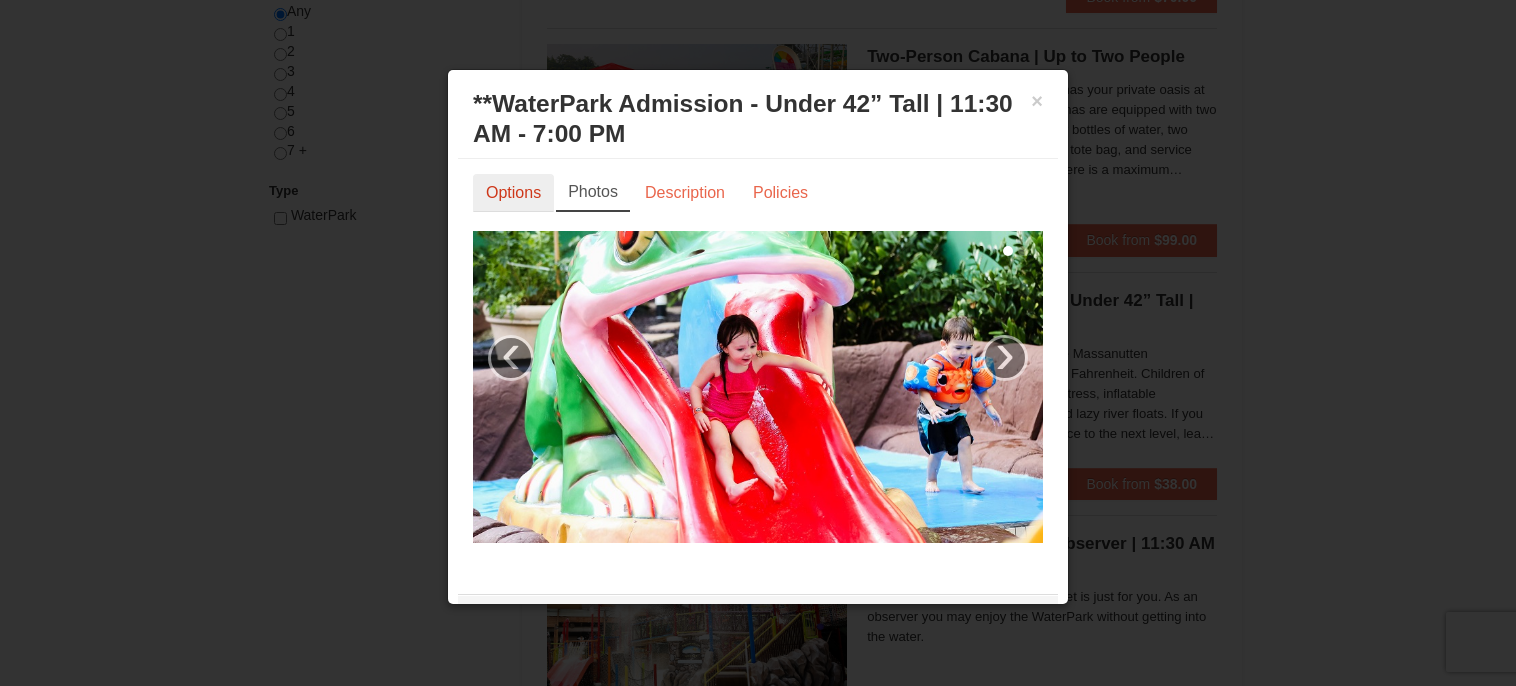 click on "Options" at bounding box center [513, 193] 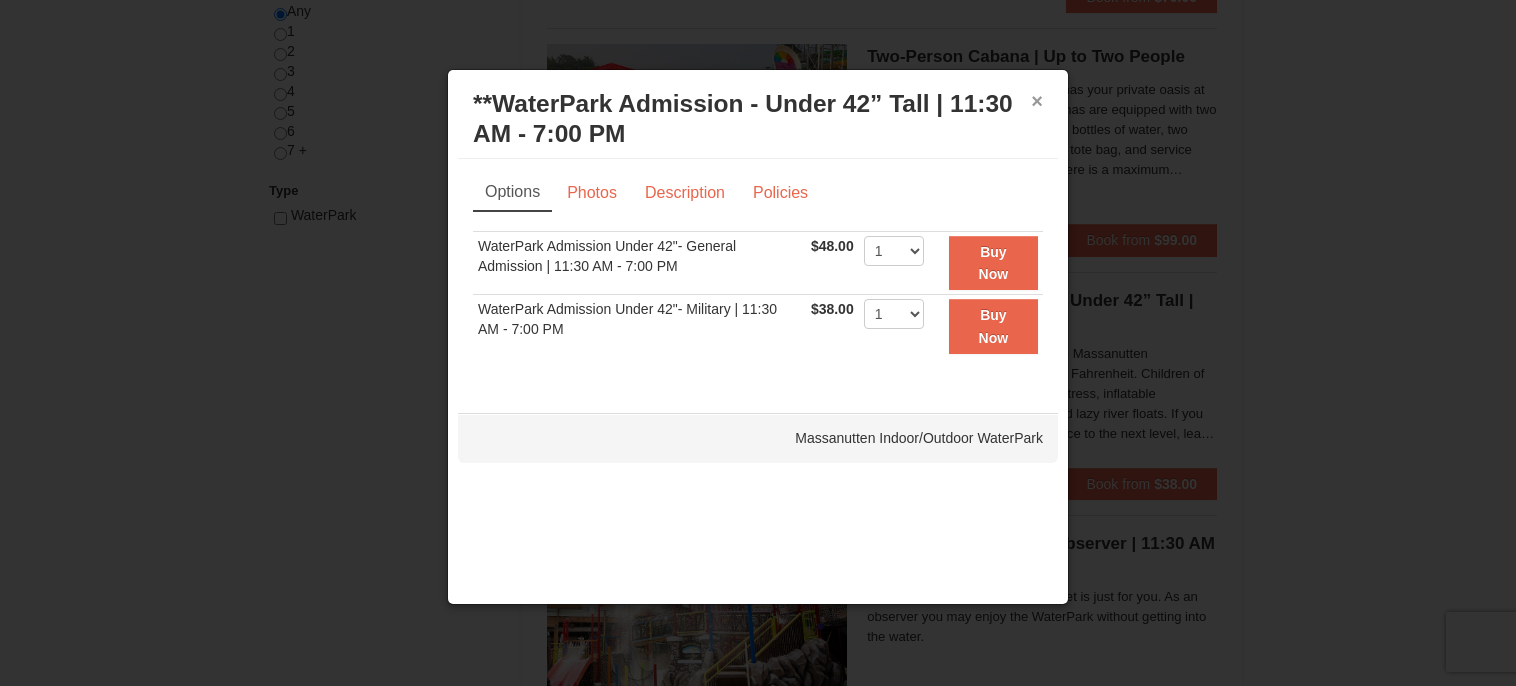 click on "×" at bounding box center (1037, 101) 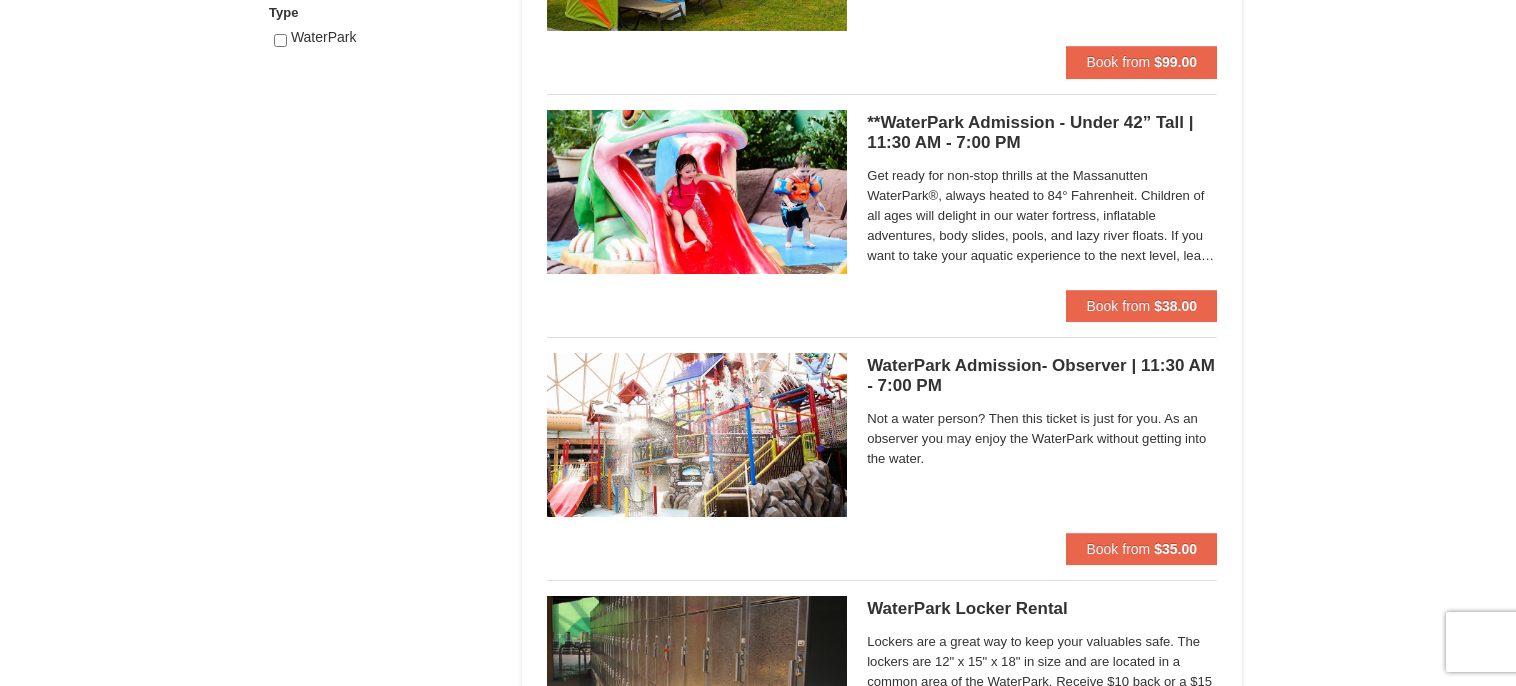scroll, scrollTop: 1080, scrollLeft: 0, axis: vertical 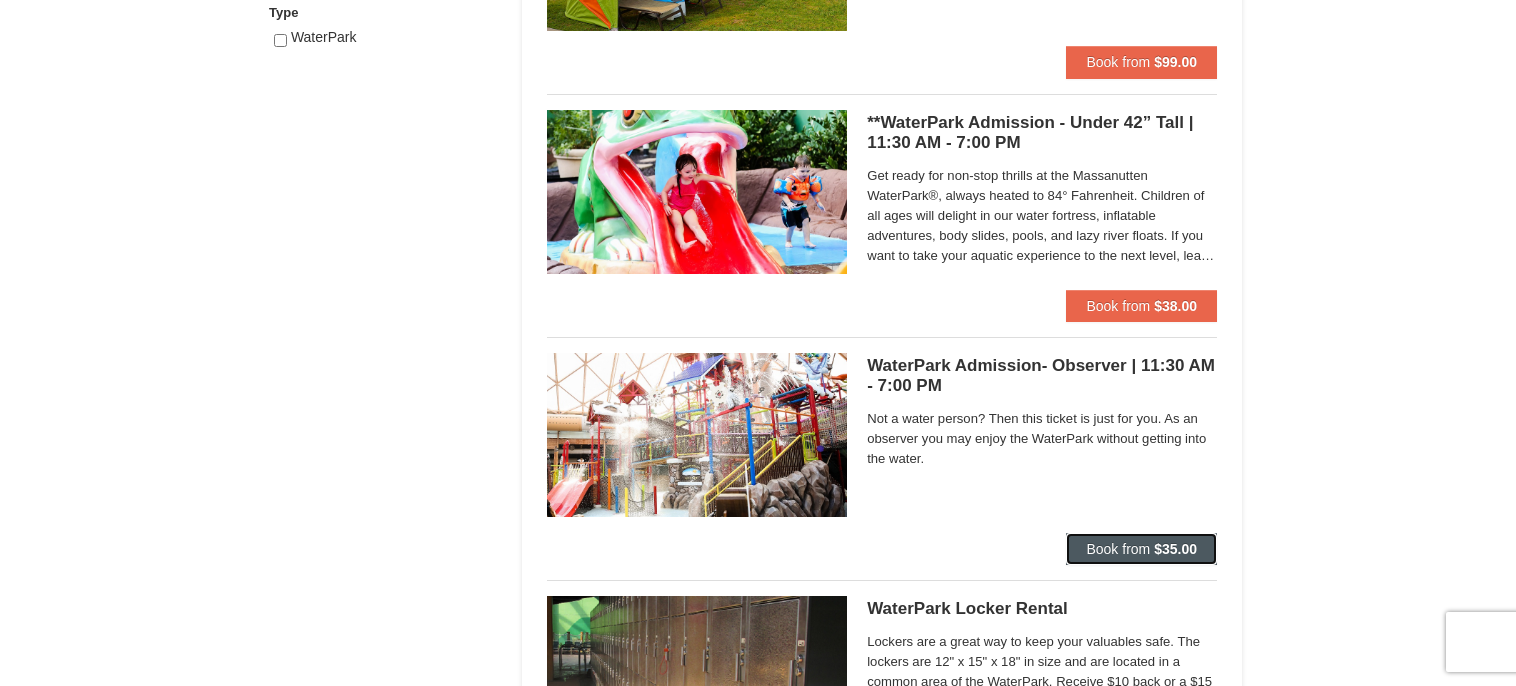 click on "$35.00" at bounding box center (1175, 549) 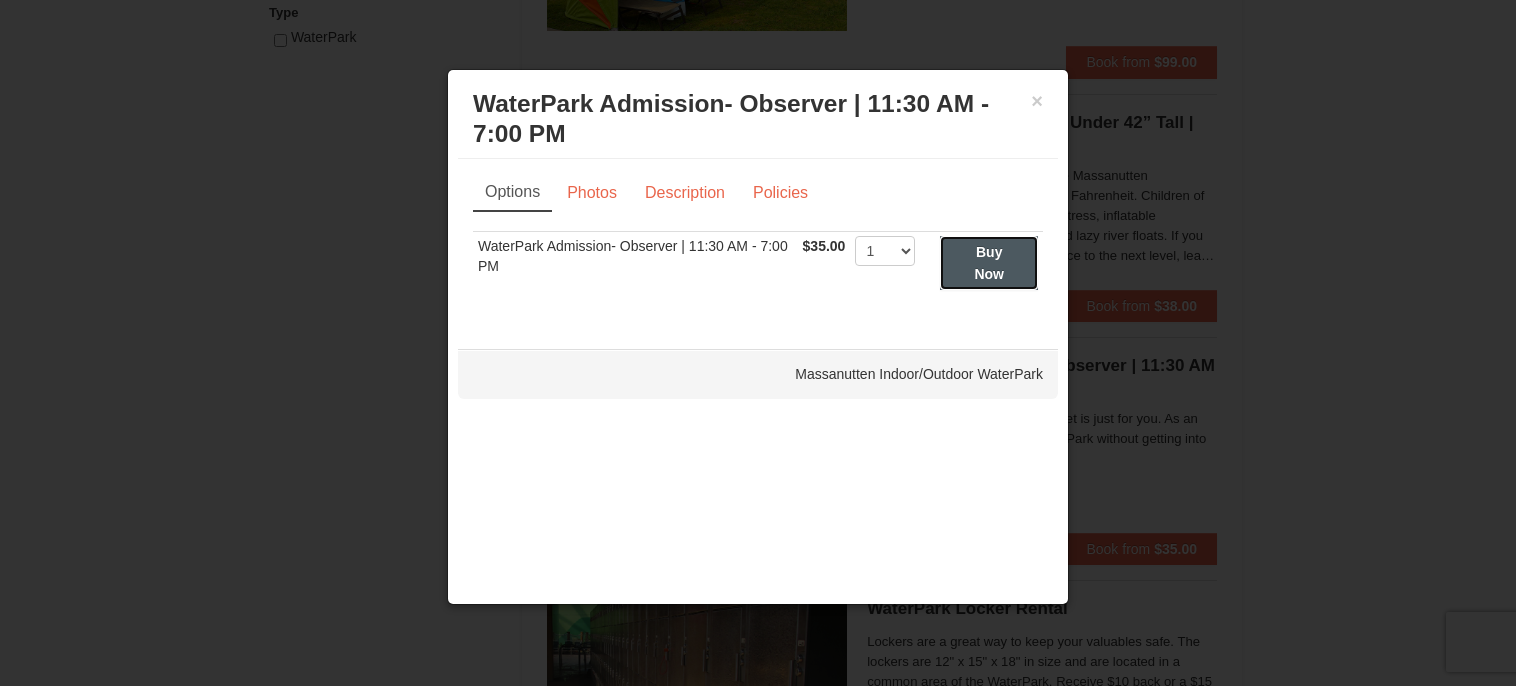 click on "Buy Now" at bounding box center [989, 263] 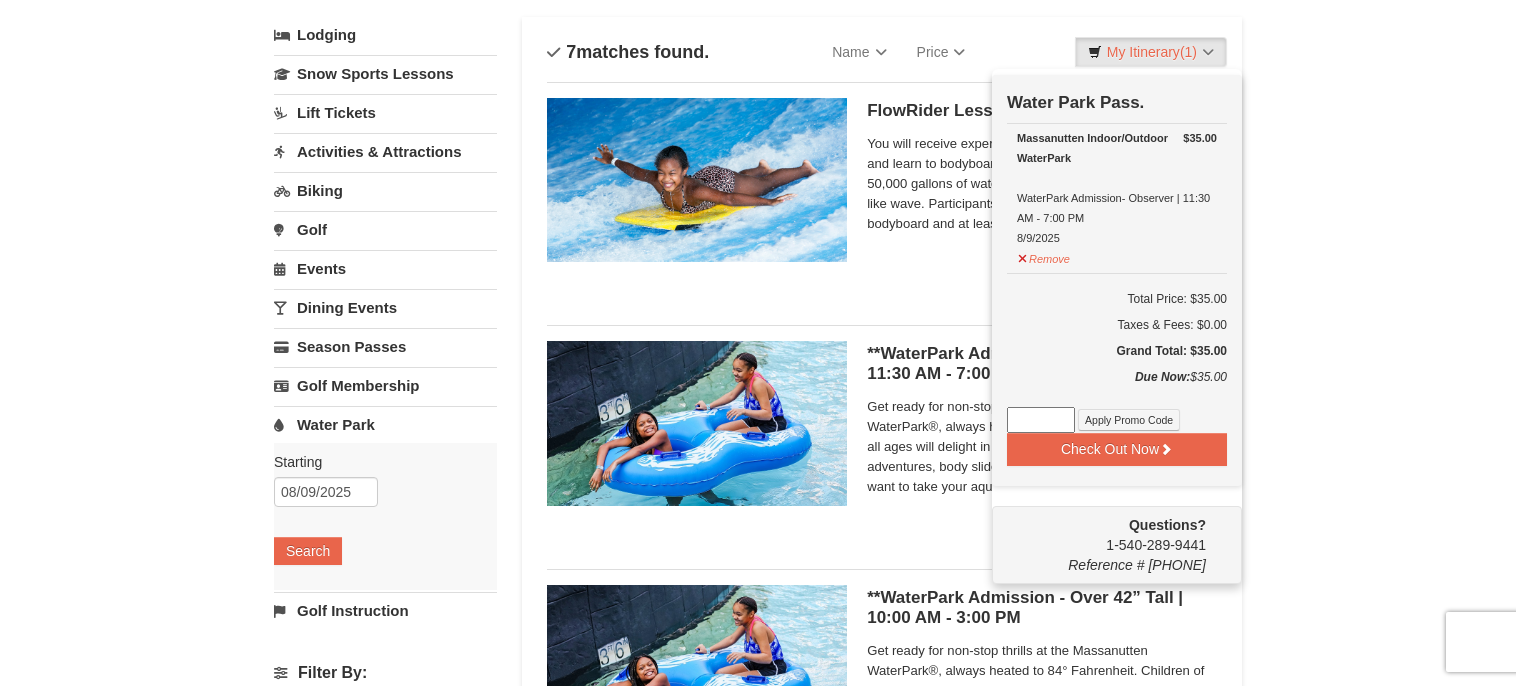 scroll, scrollTop: 114, scrollLeft: 0, axis: vertical 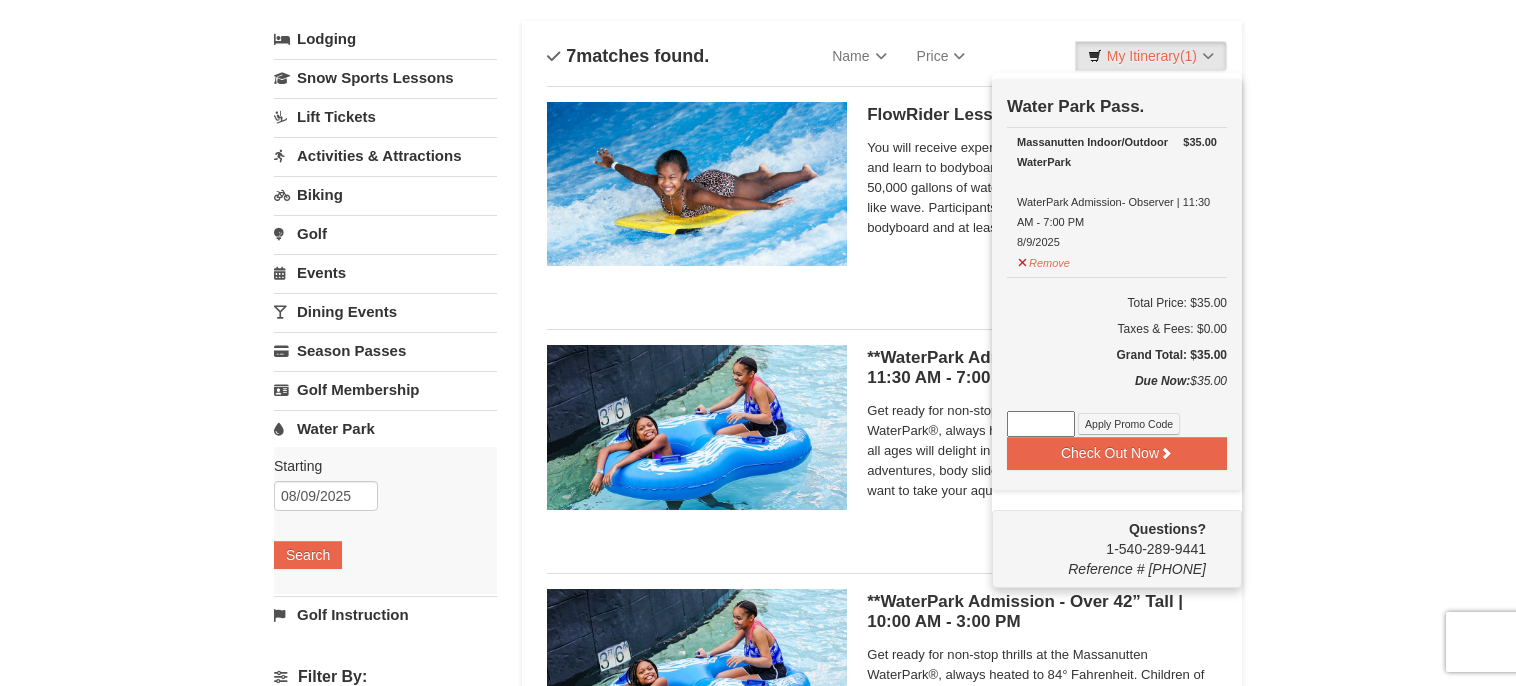 click on "Sort By
Name
Name (A to Z)
Name (Z to A)
Price
Price (Low to High)
Price (High to Low)" at bounding box center [882, 56] 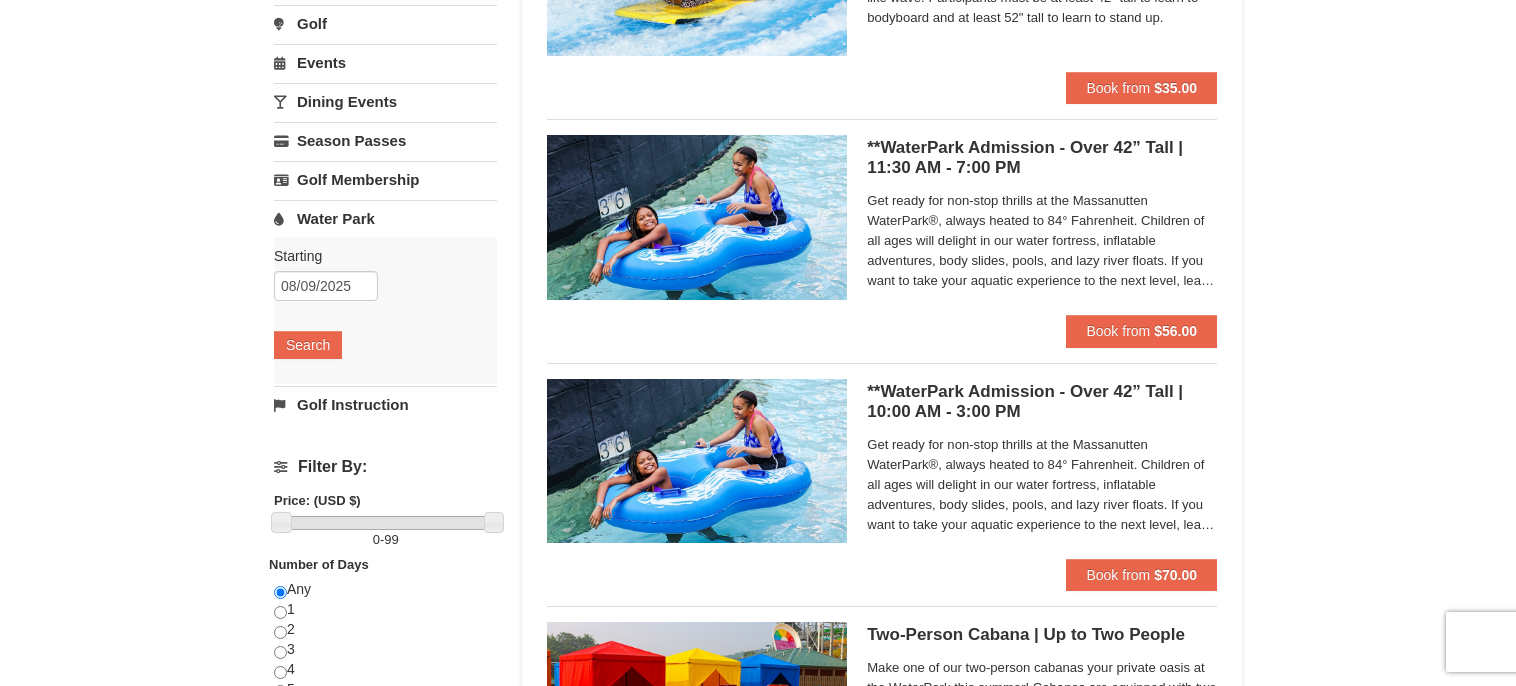 scroll, scrollTop: 323, scrollLeft: 0, axis: vertical 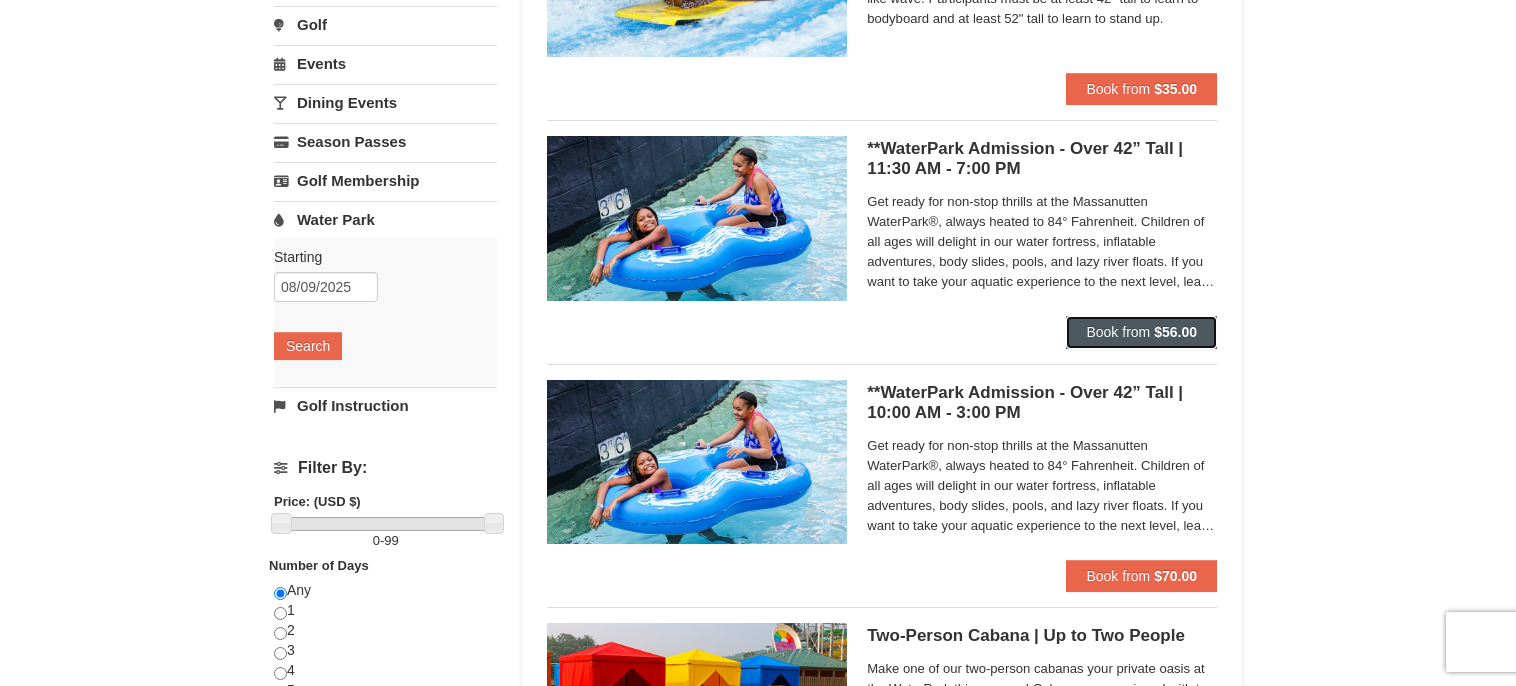 click on "$56.00" at bounding box center (1175, 332) 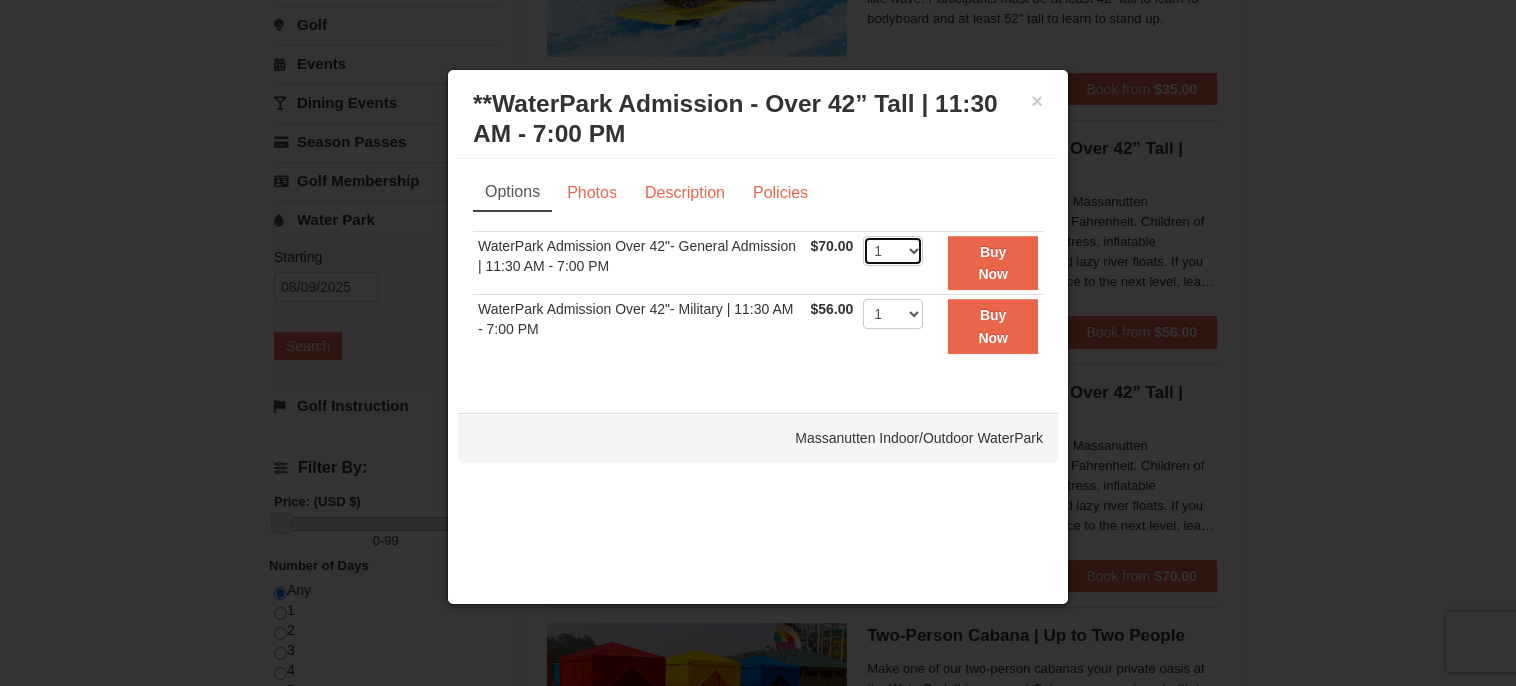 click on "1
2
3
4
5
6
7
8
9
10
11
12
13
14
15
16
17
18
19
20
21 22" at bounding box center [893, 251] 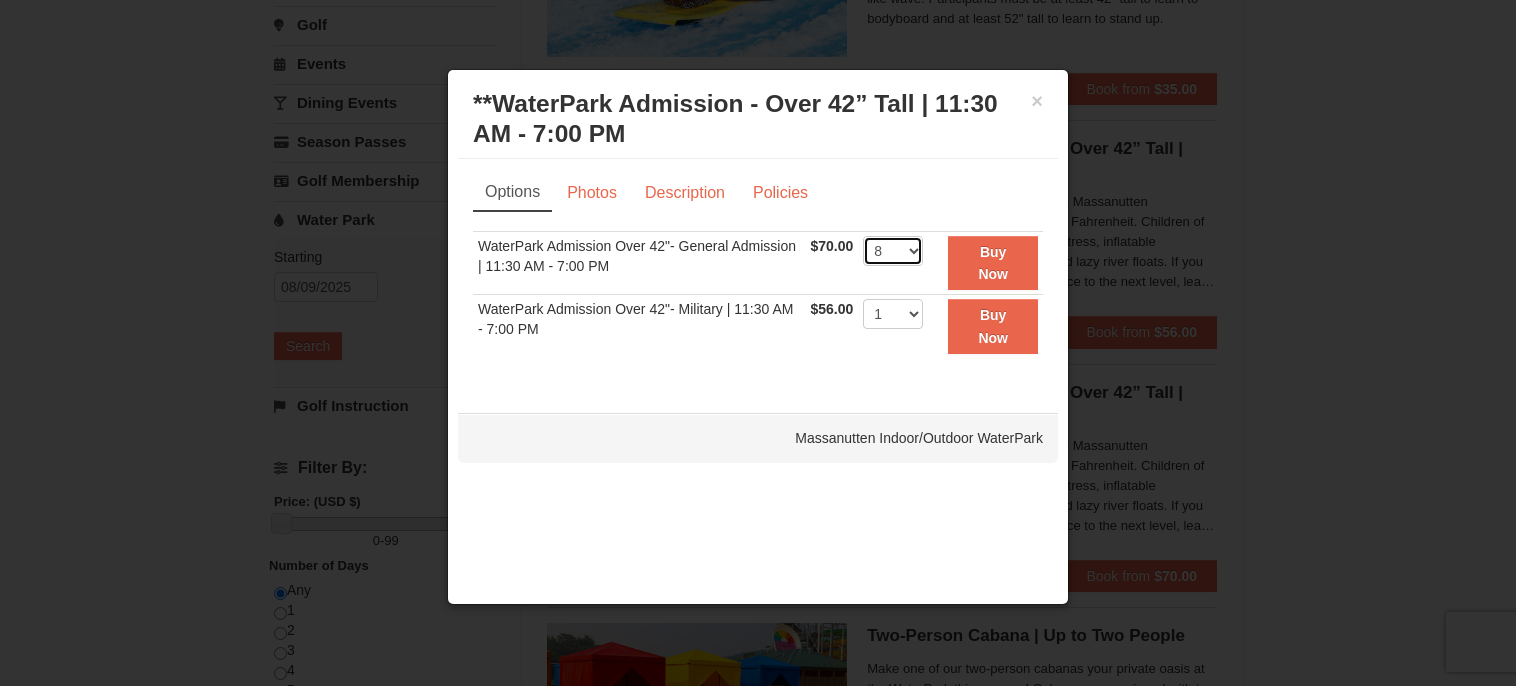 click on "1
2
3
4
5
6
7
8
9
10
11
12
13
14
15
16
17
18
19
20
21 22" at bounding box center [893, 251] 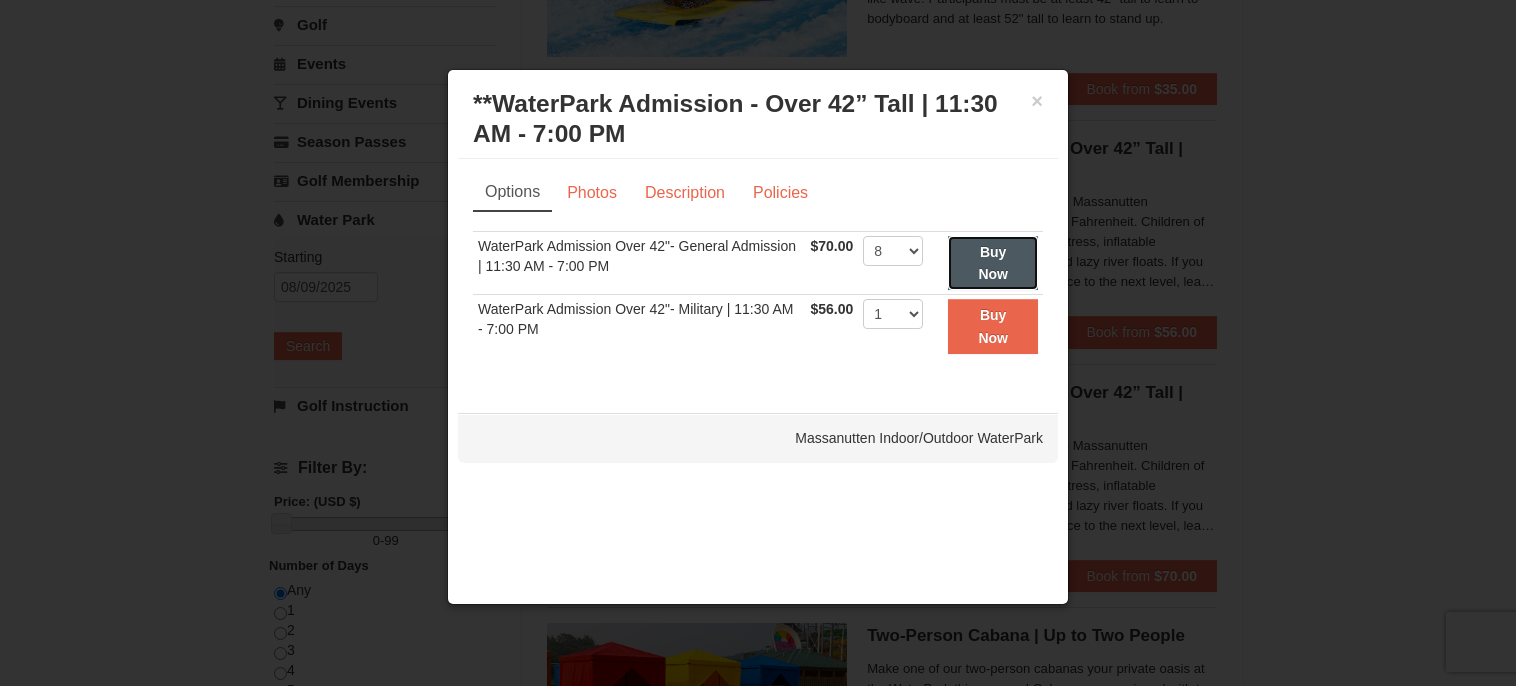 click on "Buy Now" at bounding box center [993, 263] 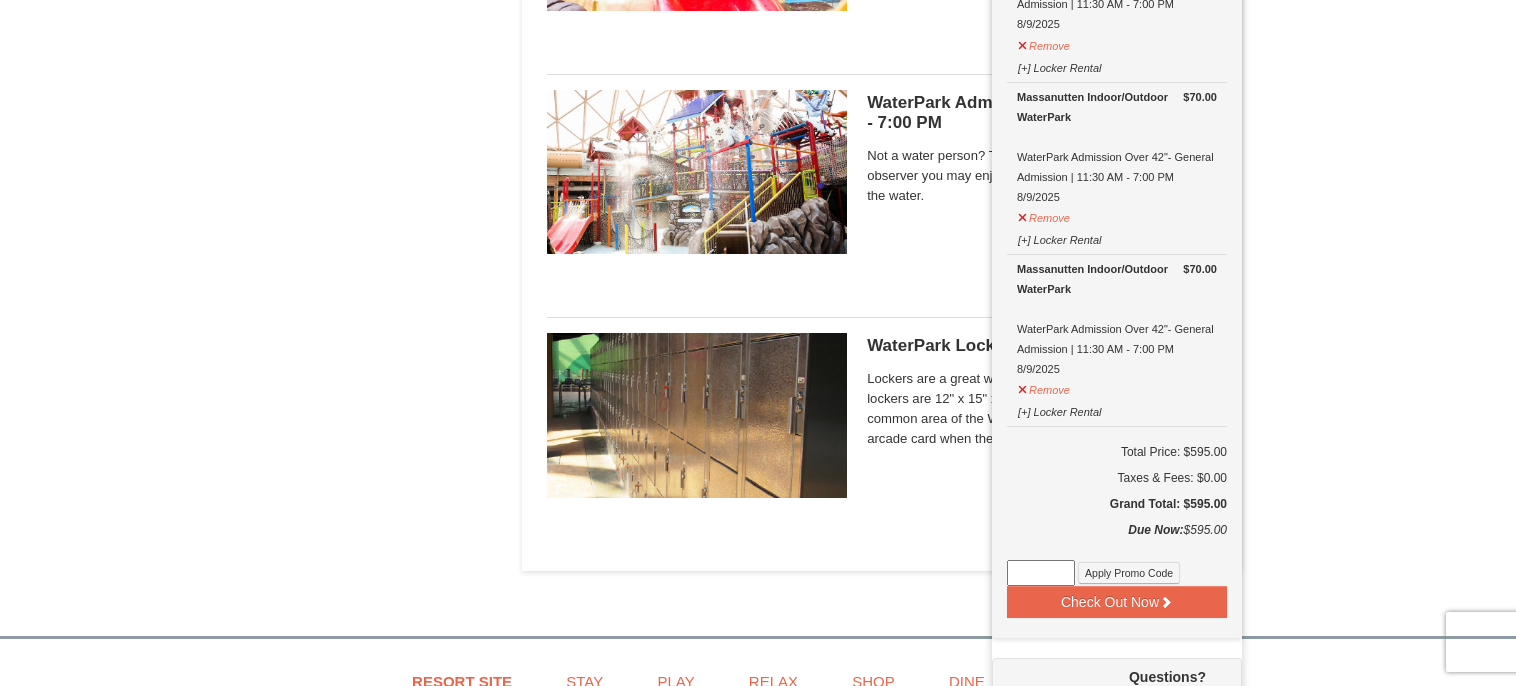 scroll, scrollTop: 1344, scrollLeft: 0, axis: vertical 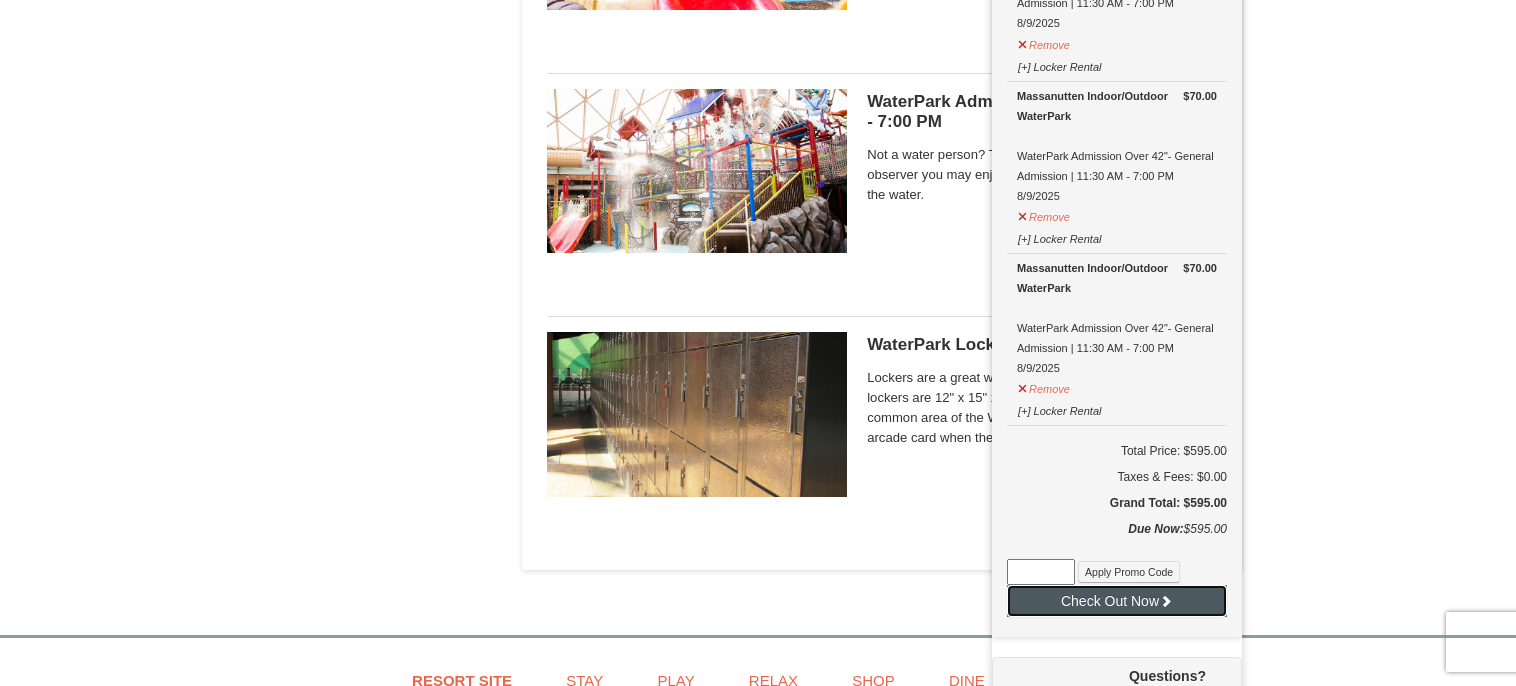 click on "Check Out Now" at bounding box center [1117, 601] 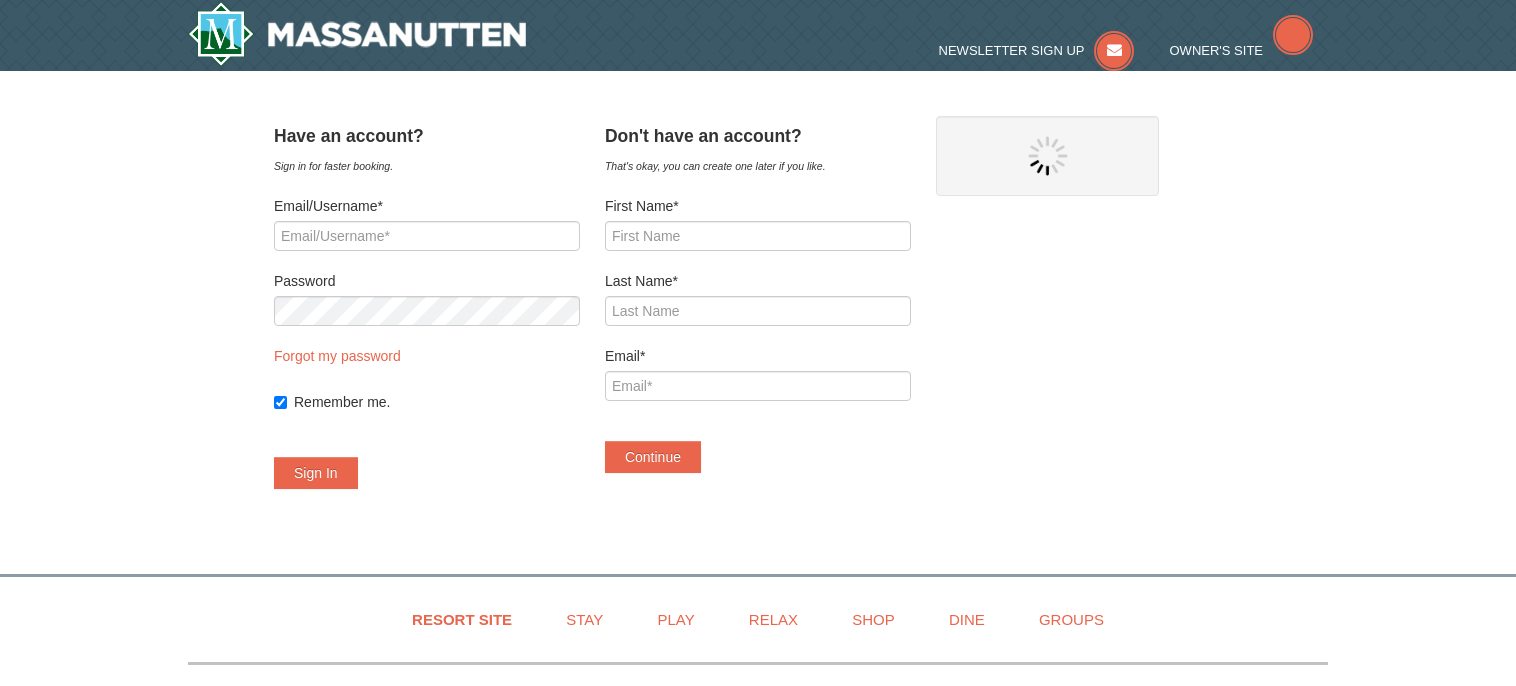 scroll, scrollTop: 0, scrollLeft: 0, axis: both 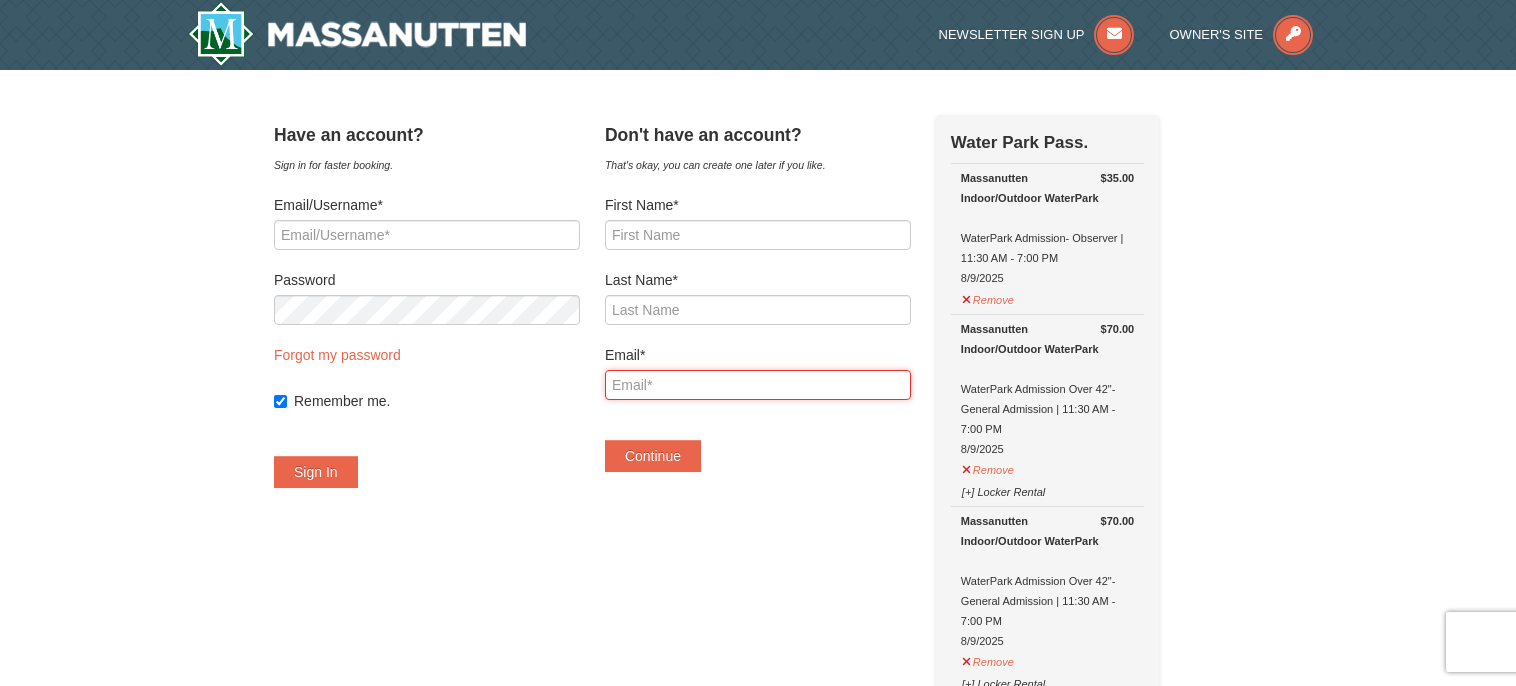 type on "[EMAIL]" 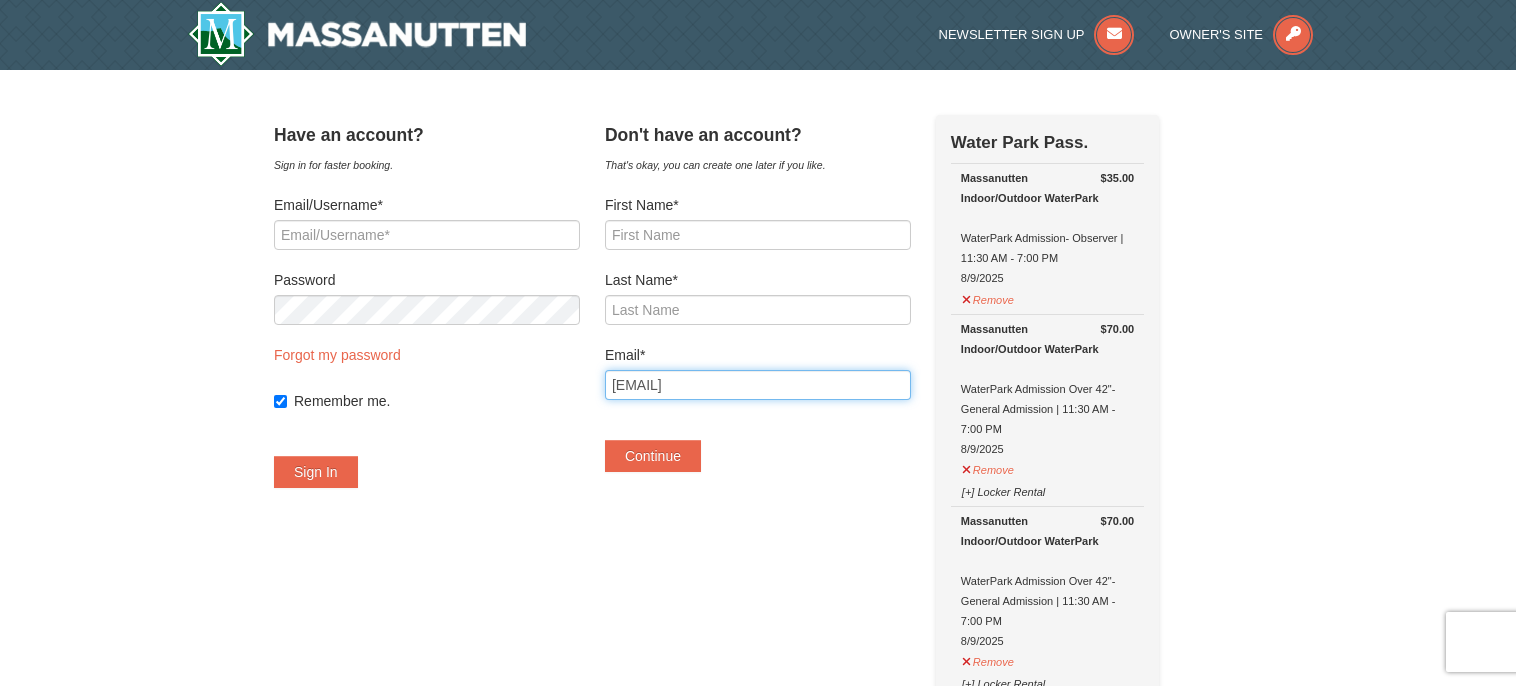 type on "[EMAIL]" 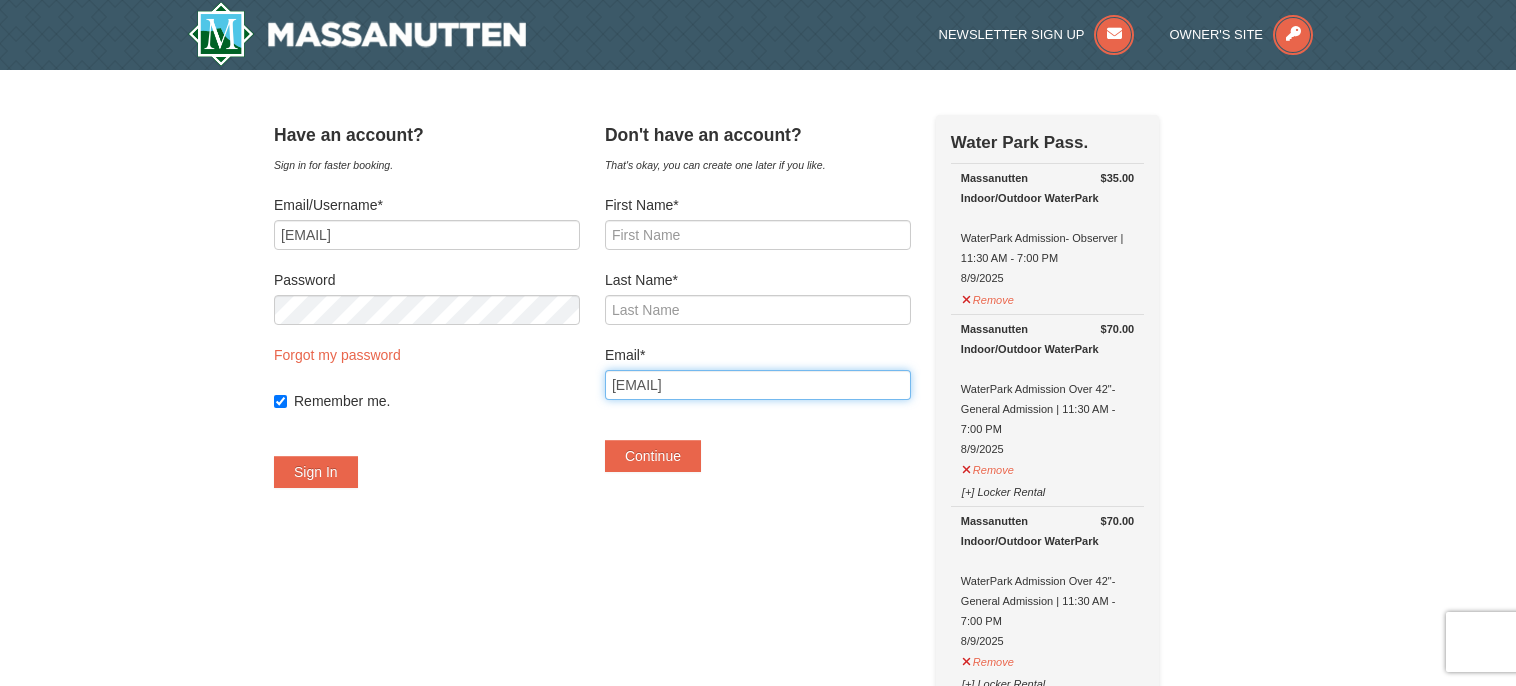 click on "[EMAIL]" at bounding box center [758, 385] 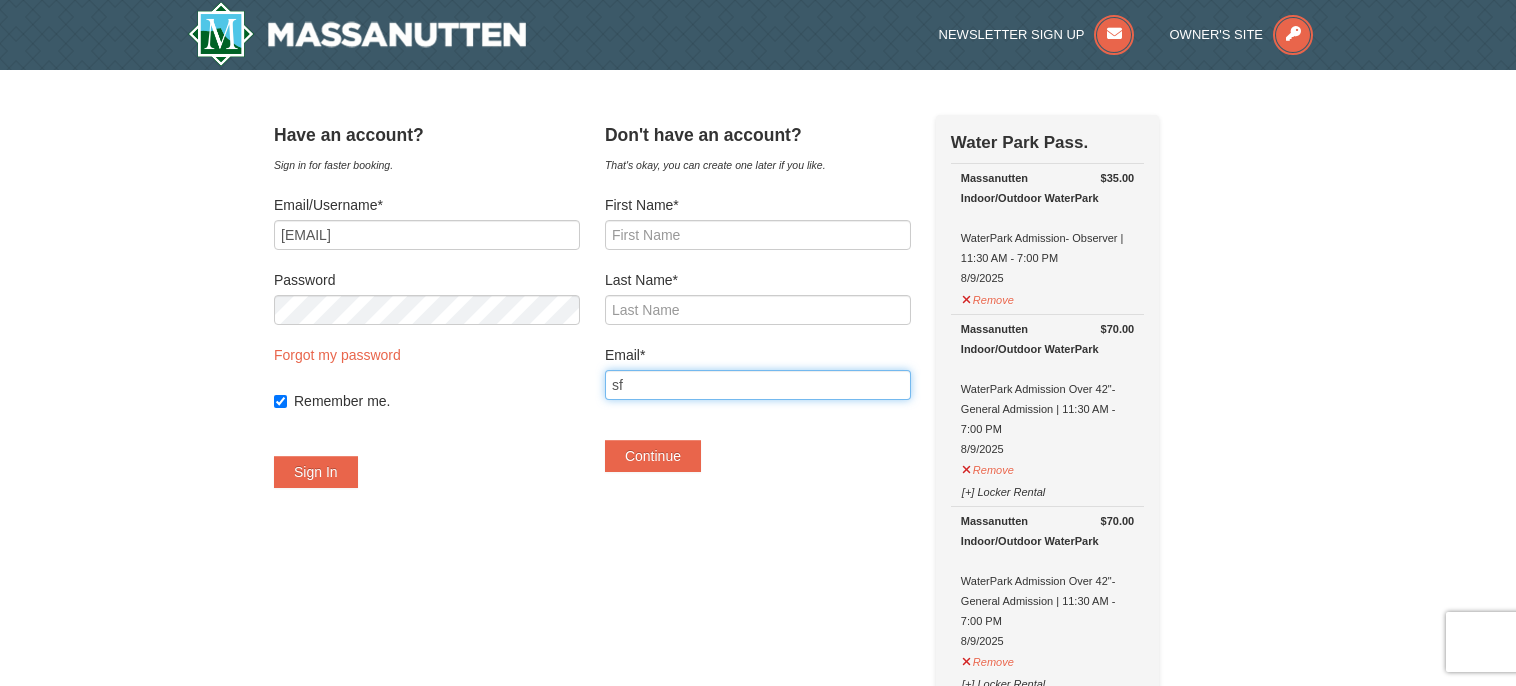 type on "s" 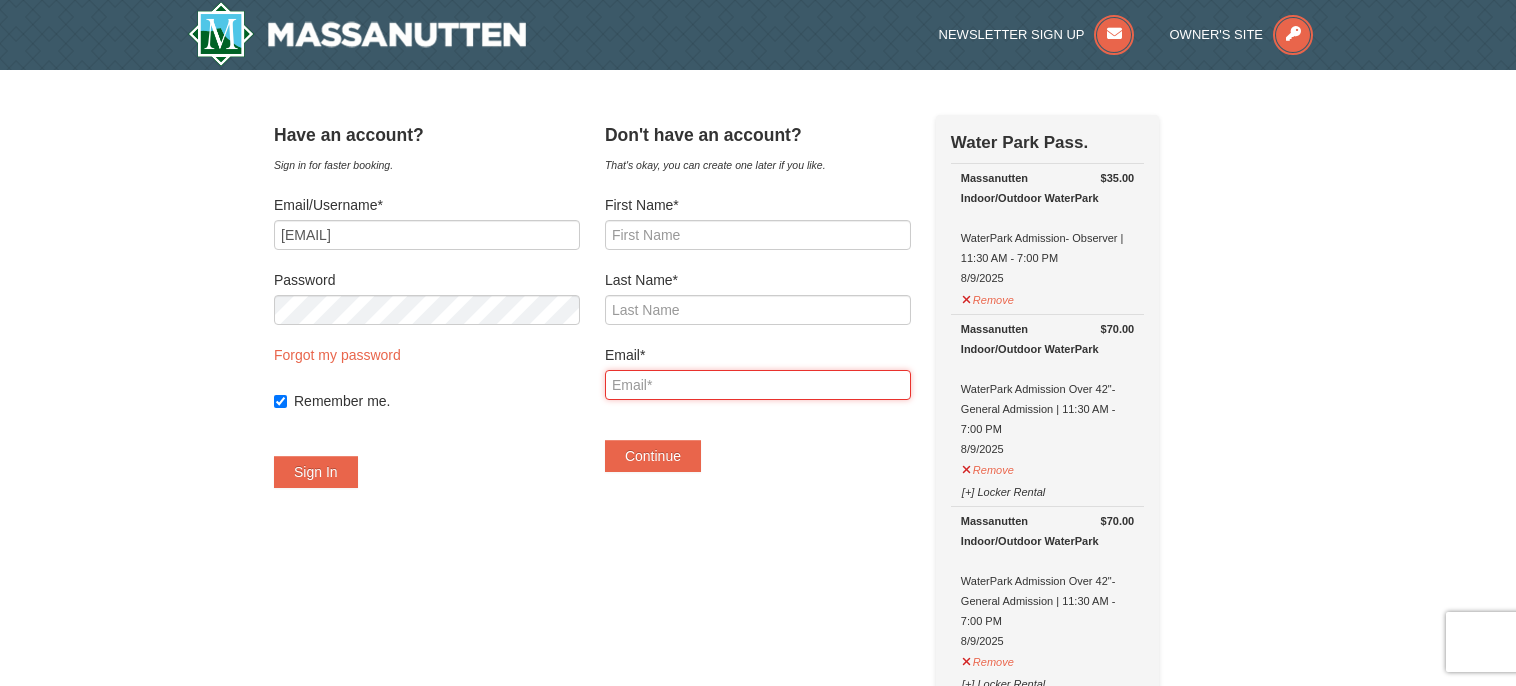 type 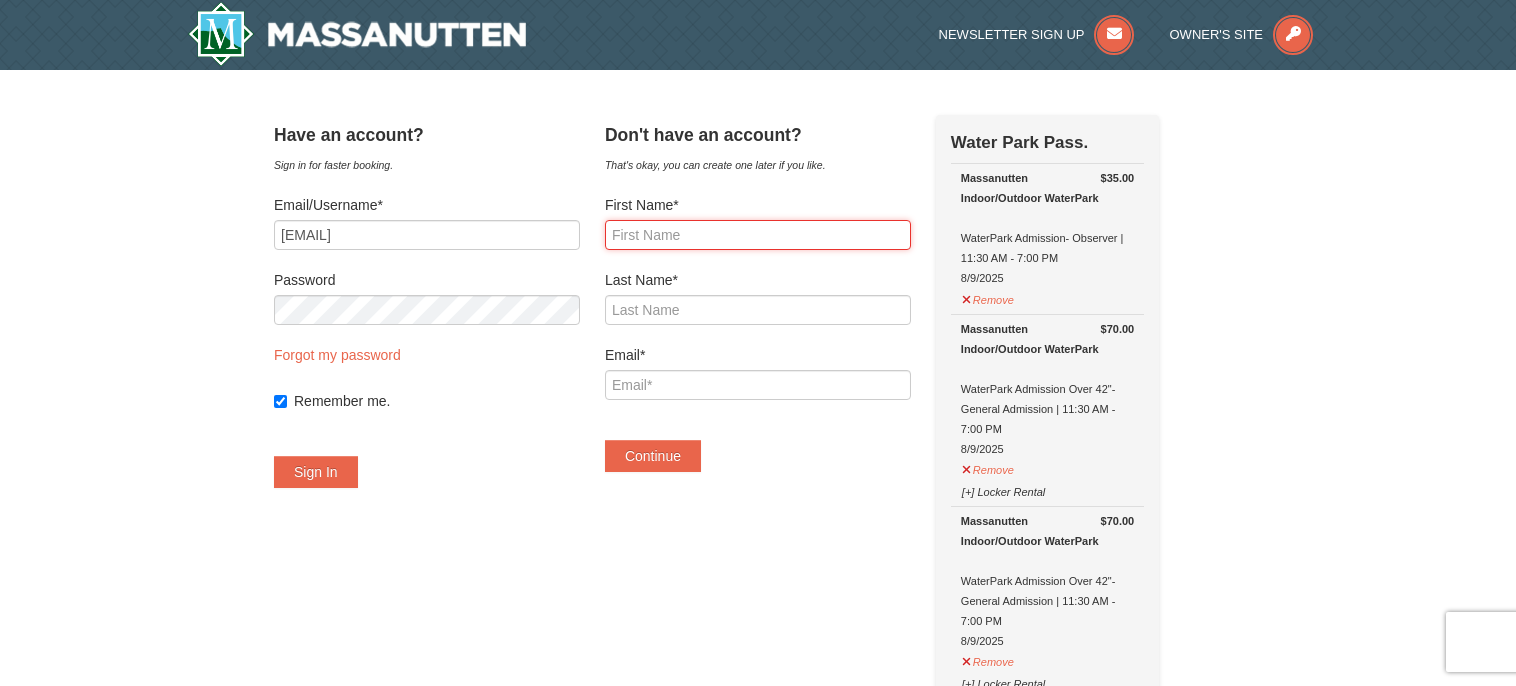 click on "First Name*" at bounding box center [758, 235] 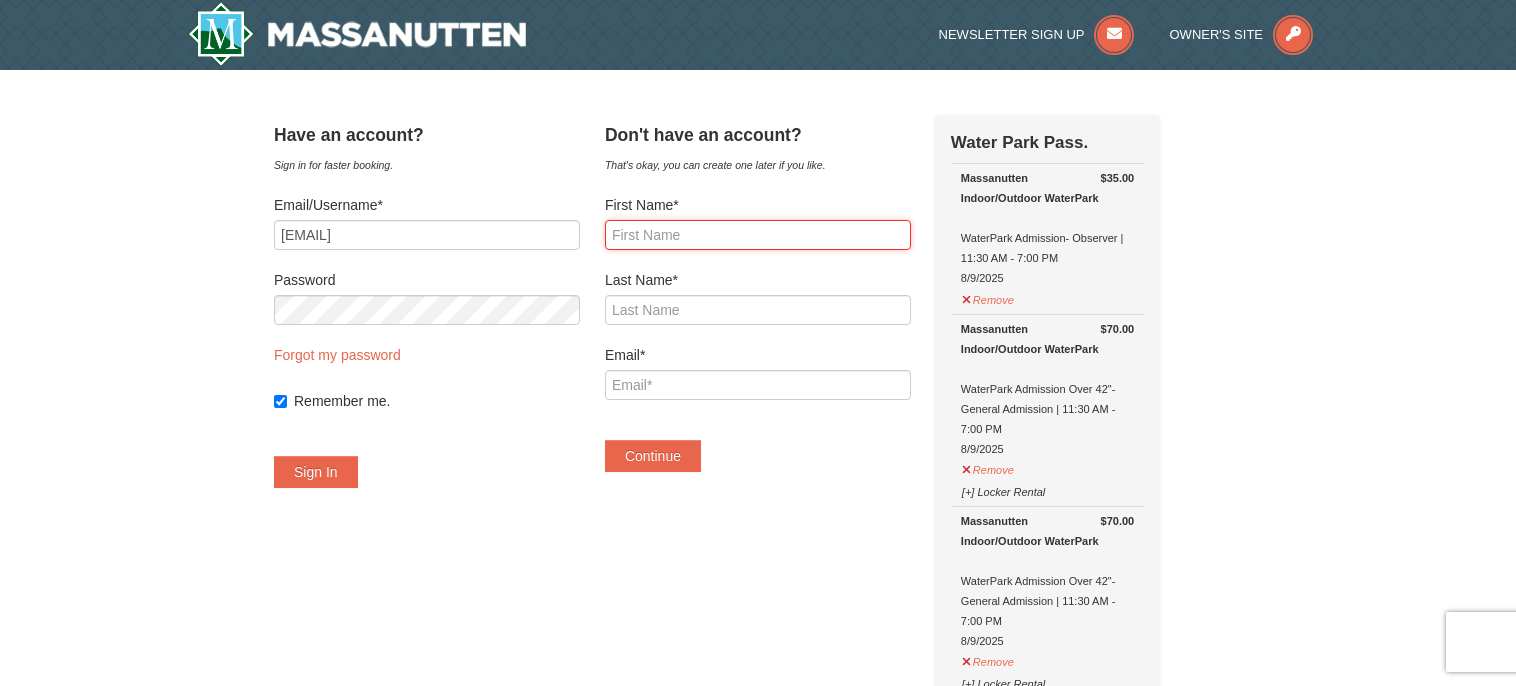 type on "Stephanie" 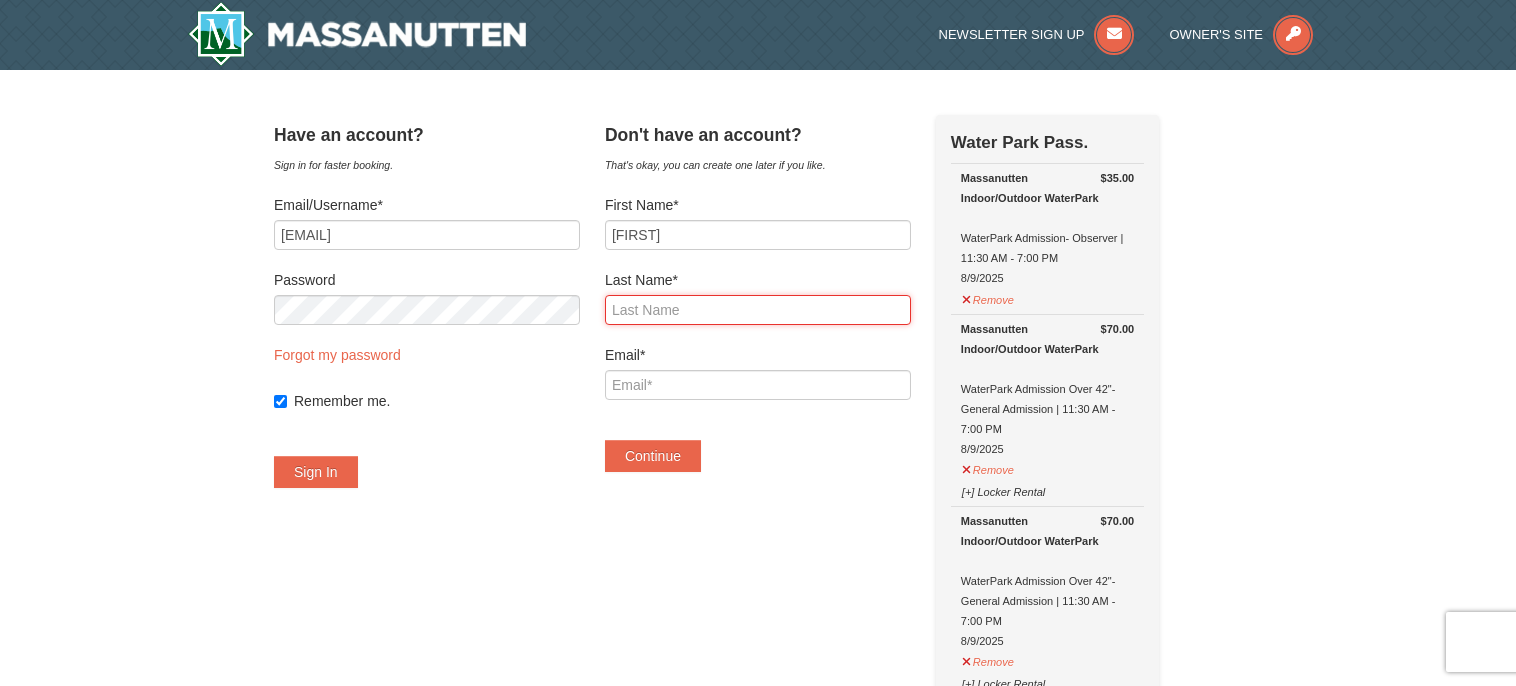 type on "Norris" 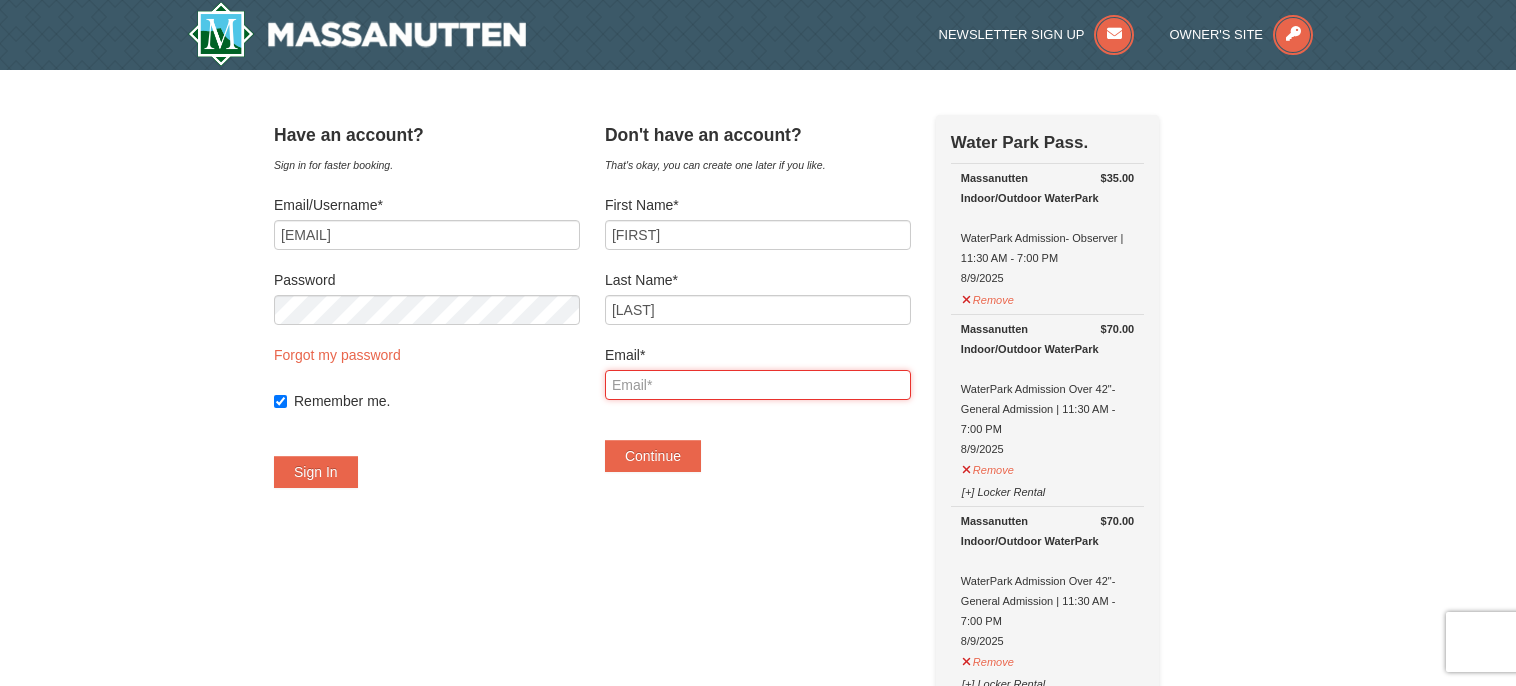 type on "sfnorris@henrico.k12.va.us" 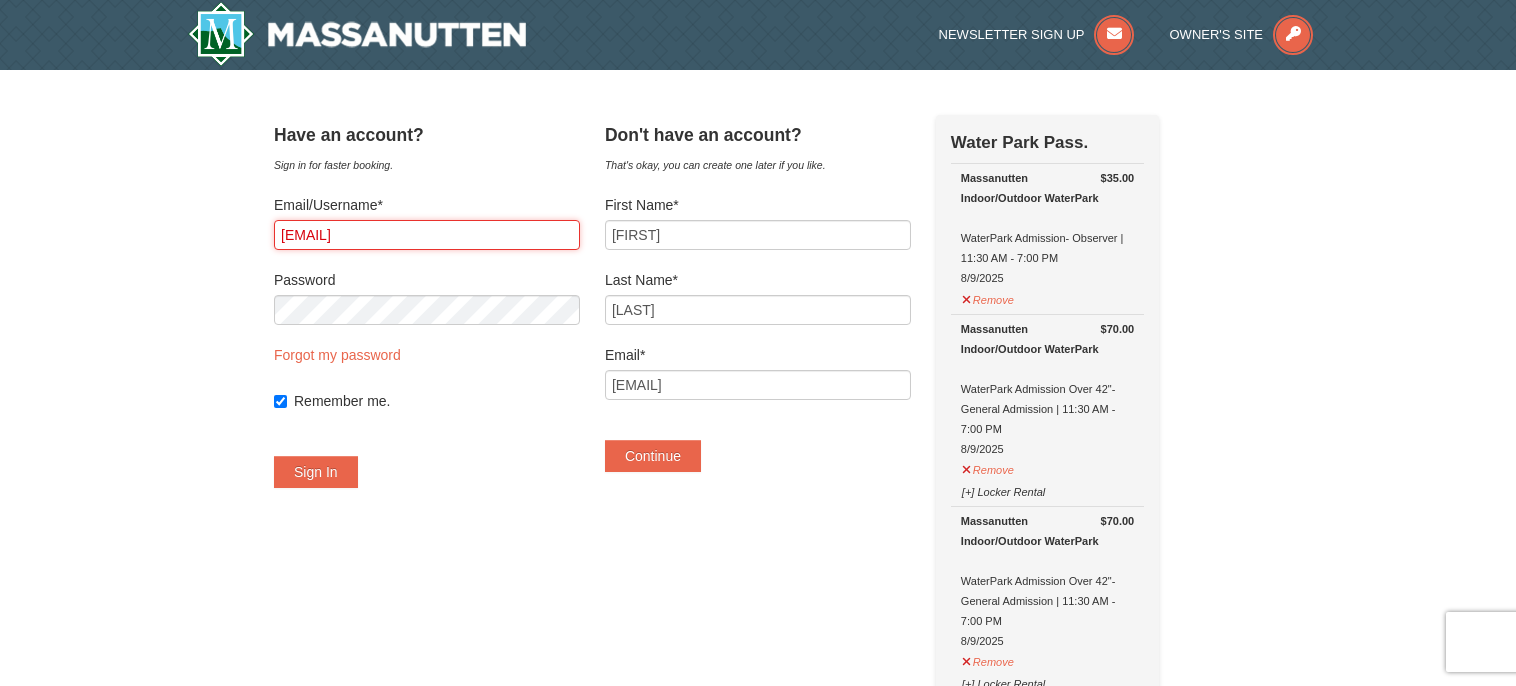 click on "sfnorris@henrico.k12.va.us" at bounding box center [427, 235] 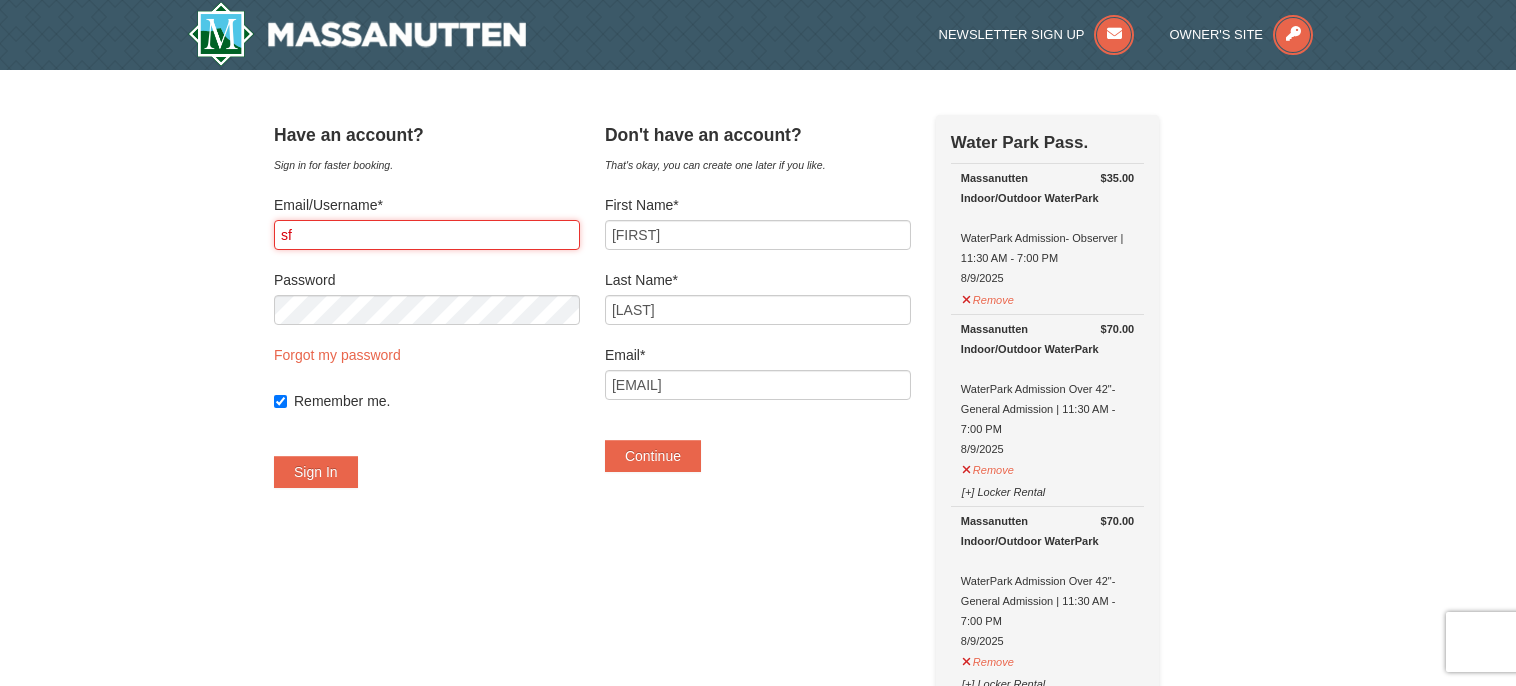type on "s" 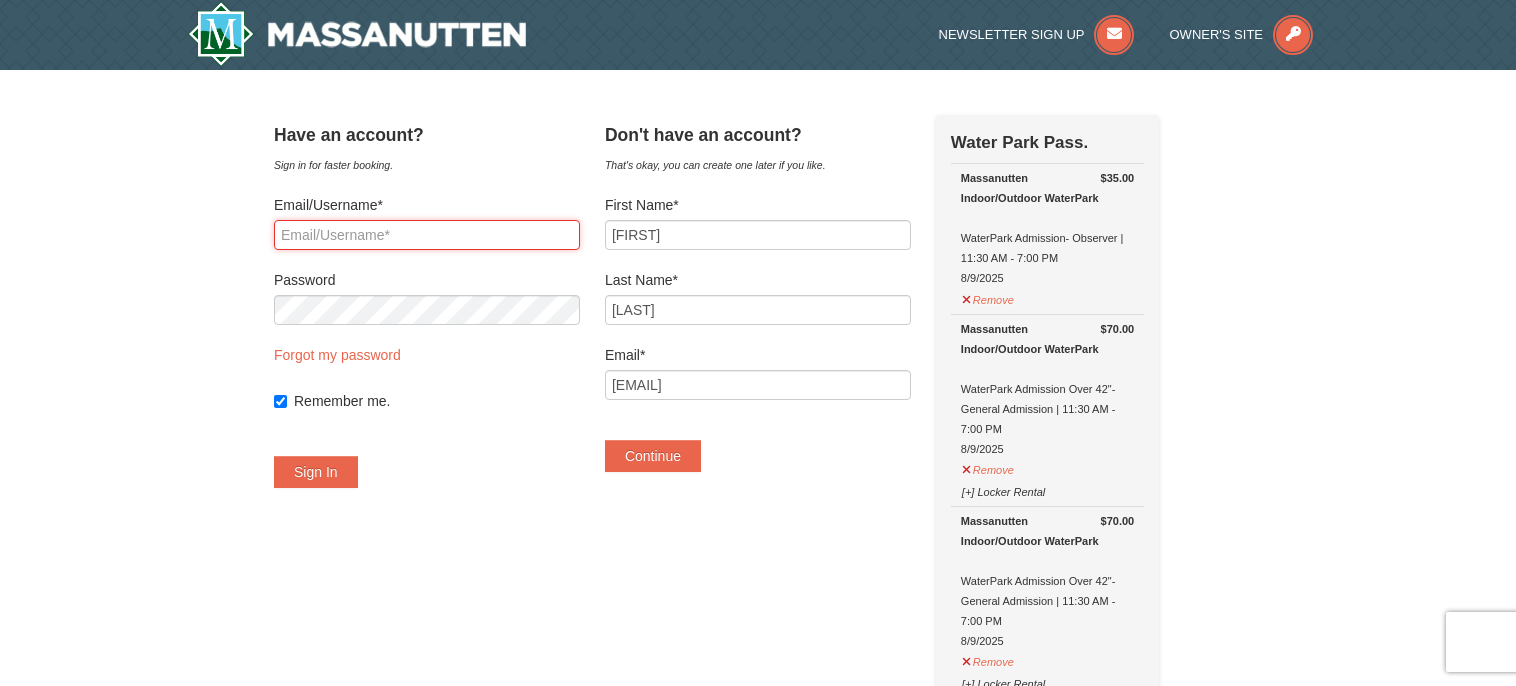 type 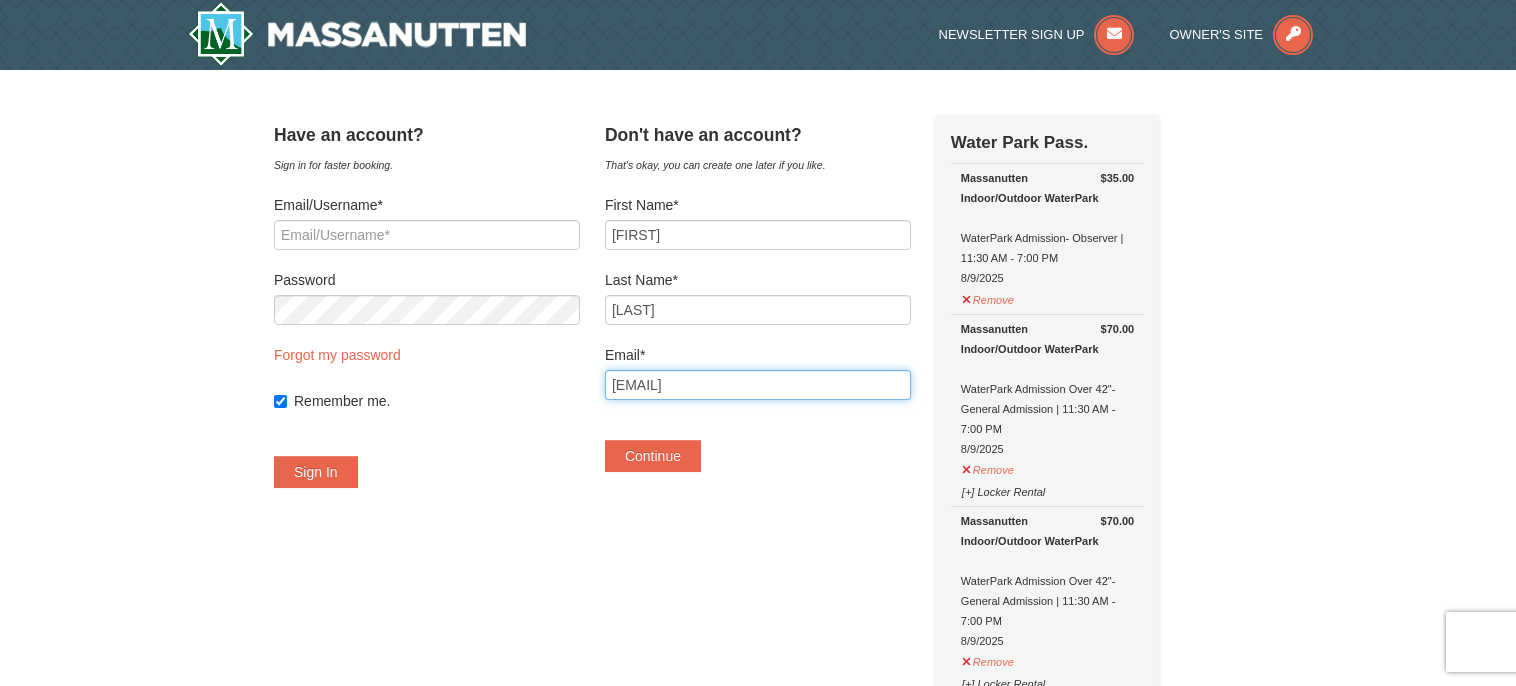 click on "sfnorris@henrico.k12.va.us" at bounding box center (758, 385) 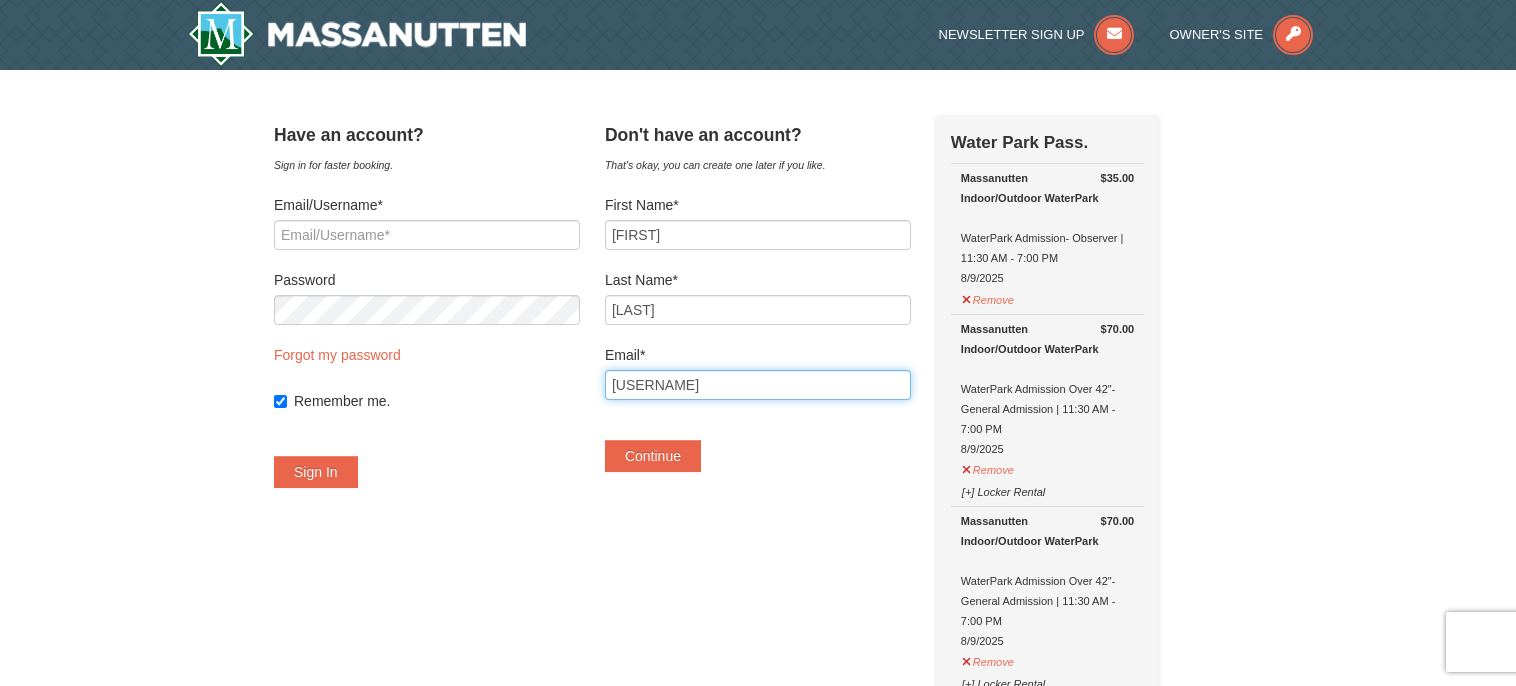 type on "sfnorris7@gmail.com" 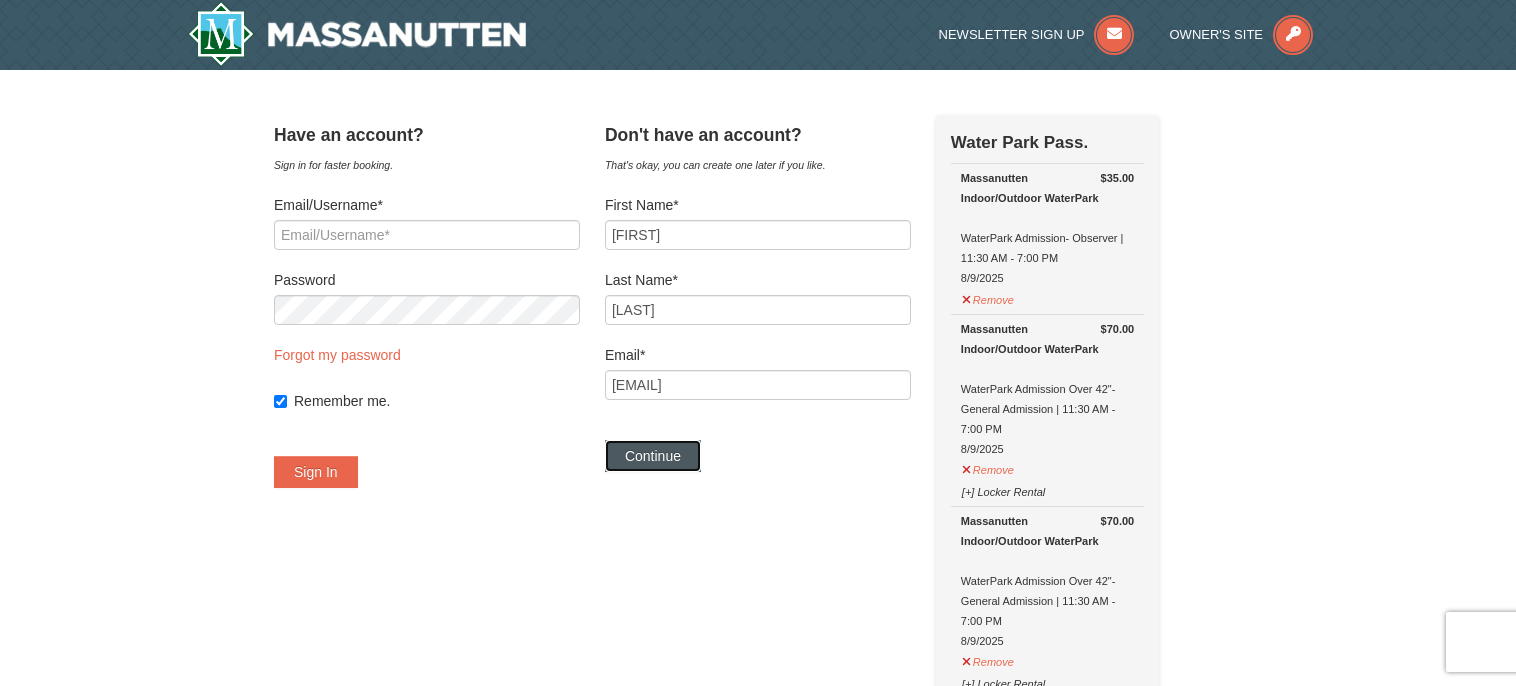 click on "Continue" at bounding box center (653, 456) 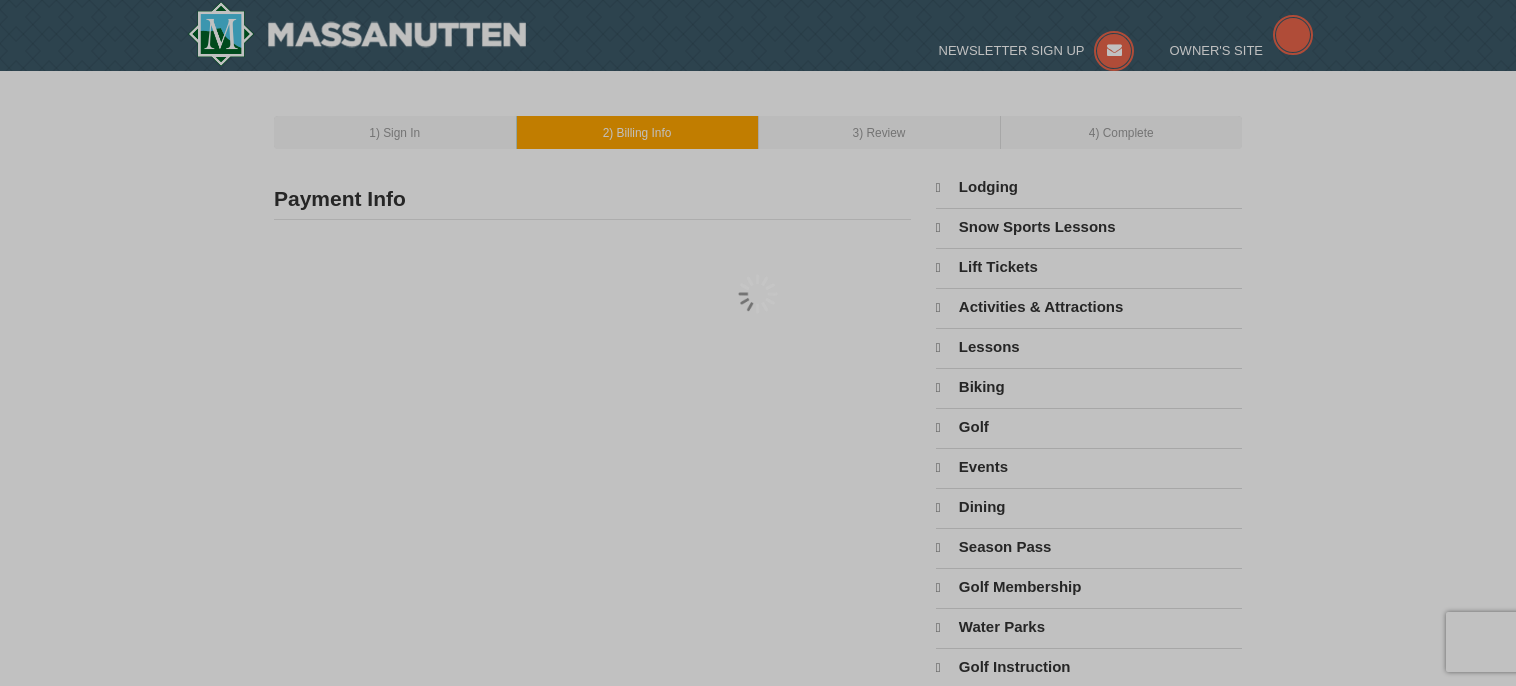 scroll, scrollTop: 0, scrollLeft: 0, axis: both 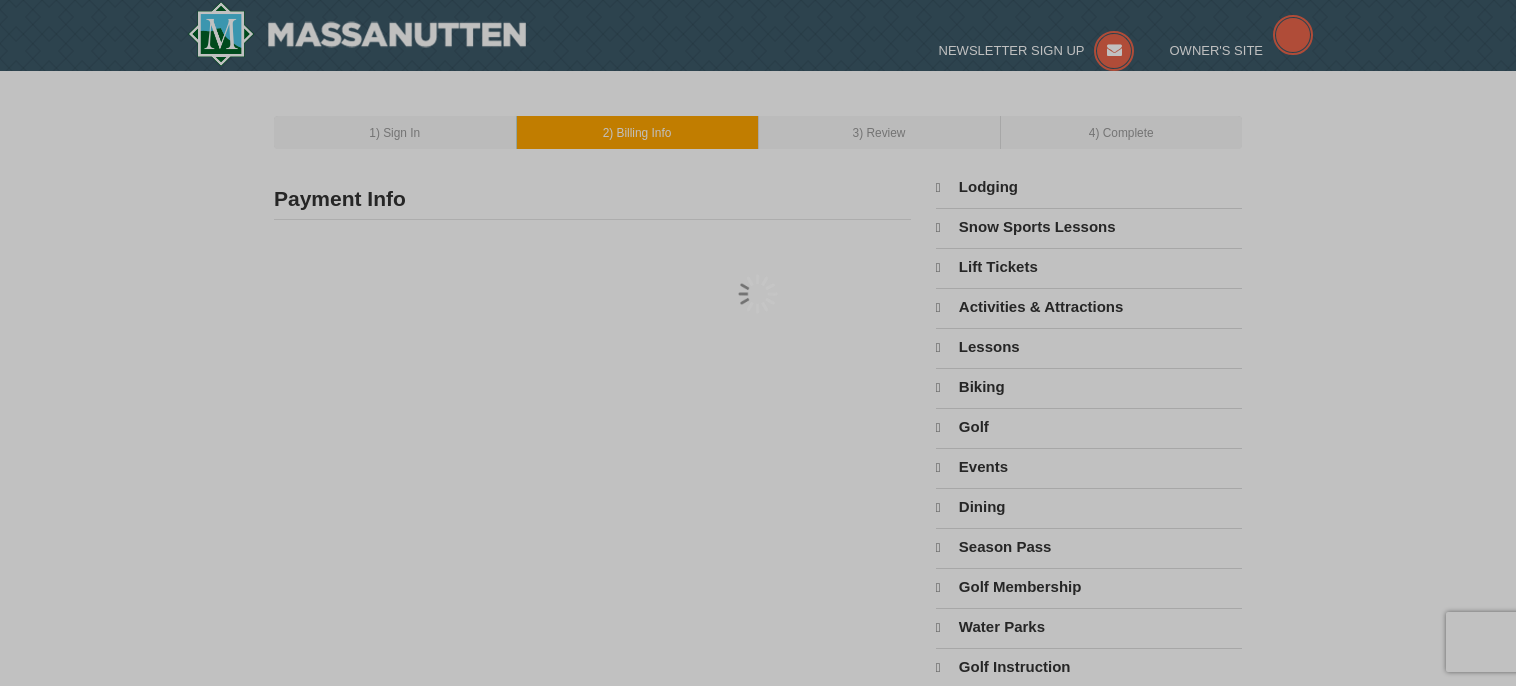 type on "[FIRST] [LAST]" 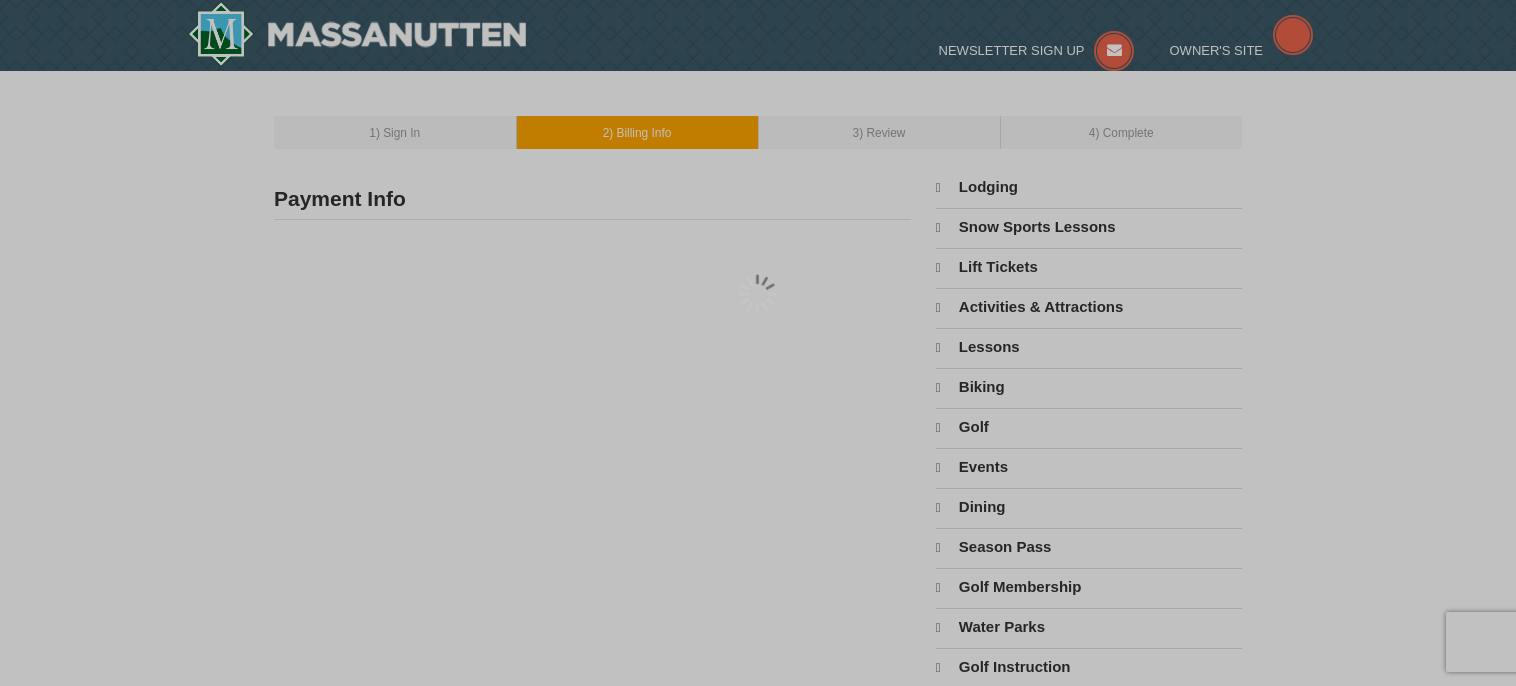 type on "[EMAIL]" 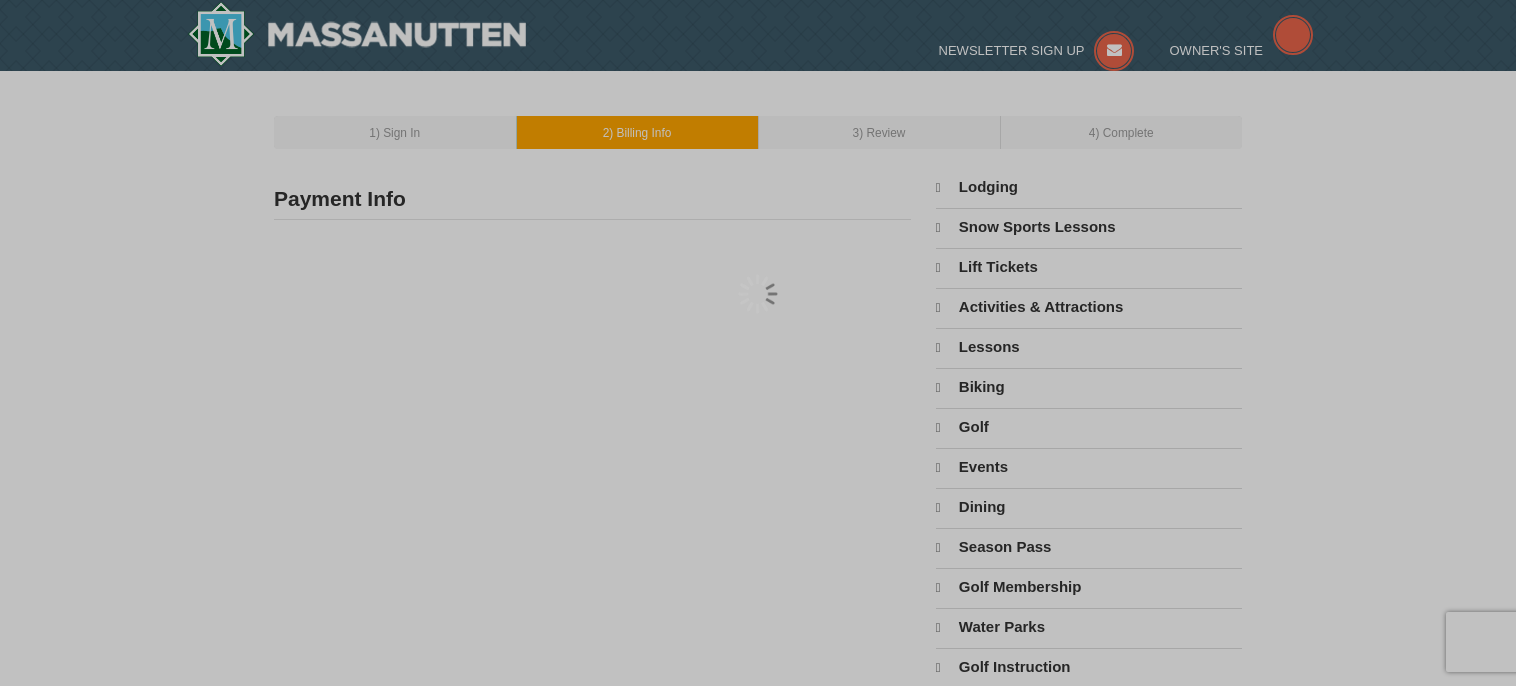 select on "8" 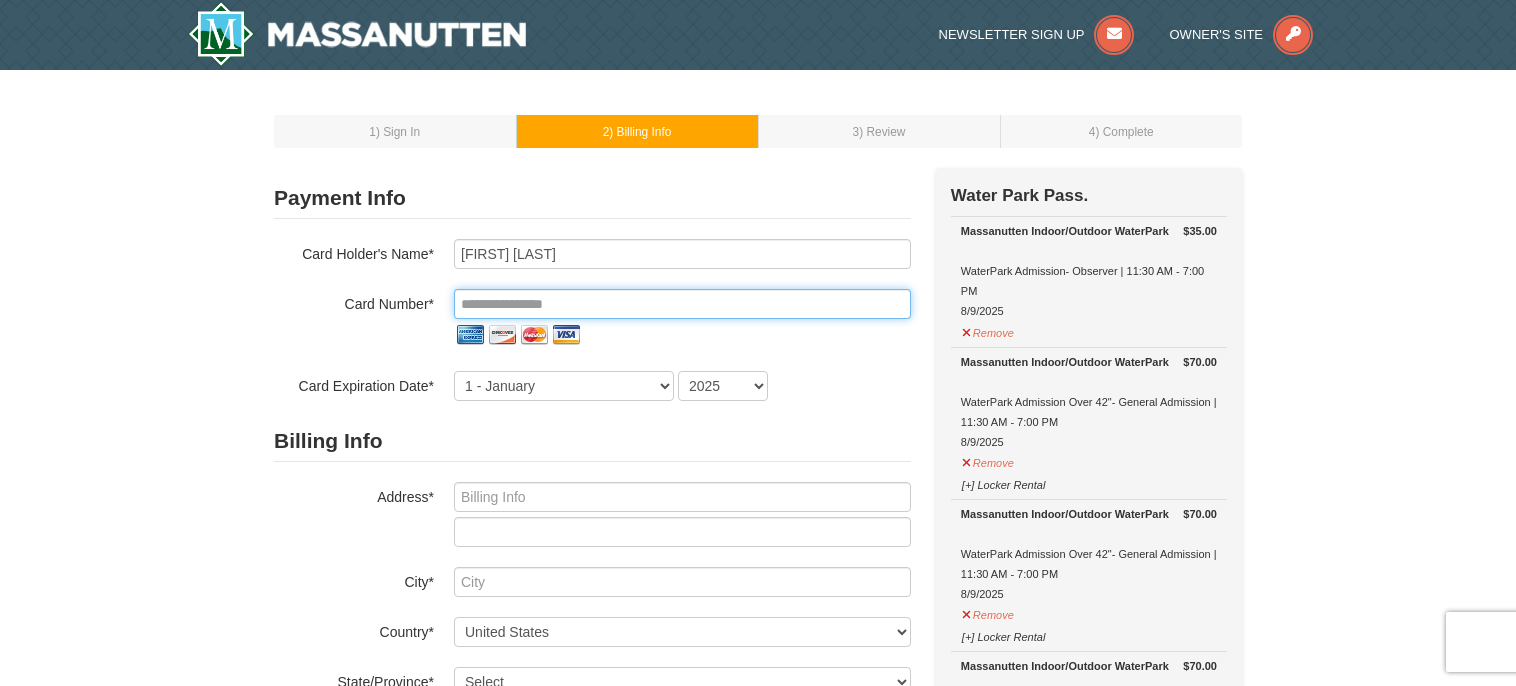 click at bounding box center (682, 304) 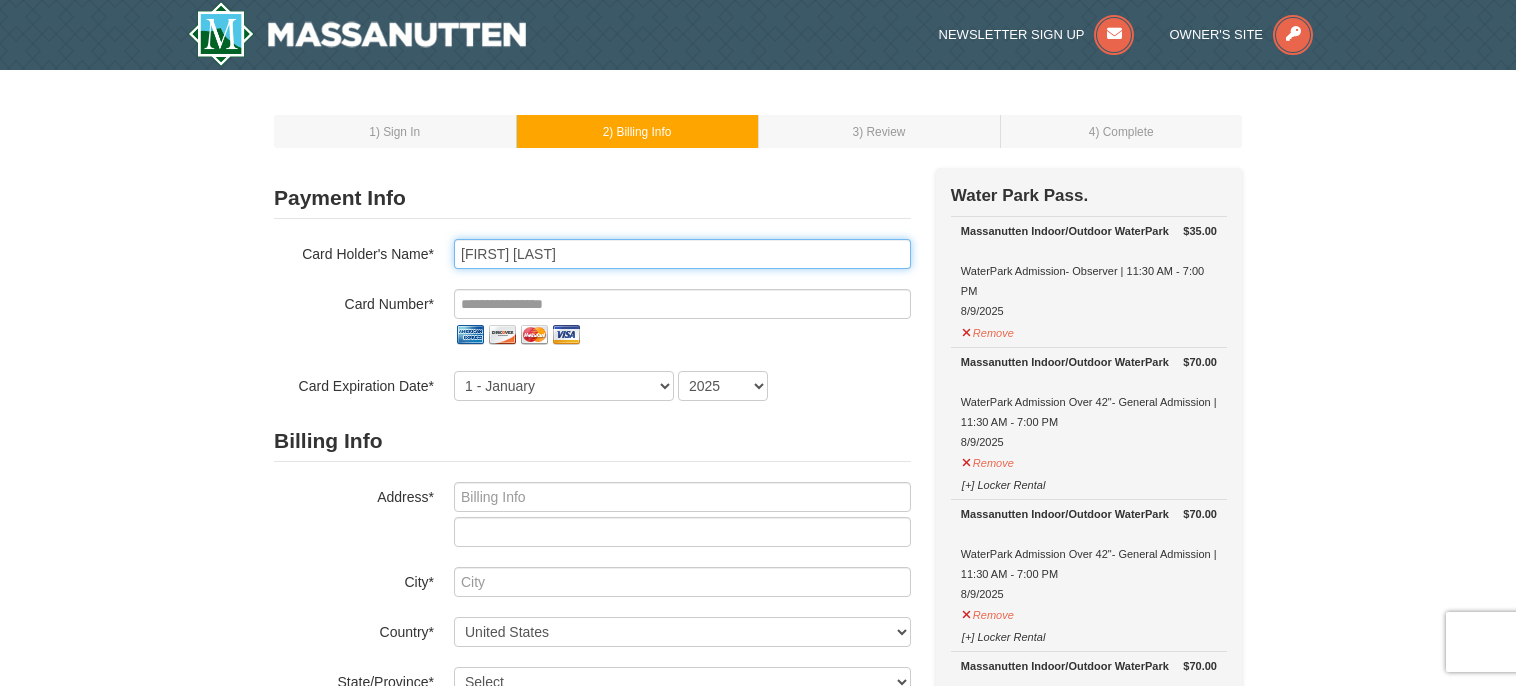 type on "[FIRST] [LAST]" 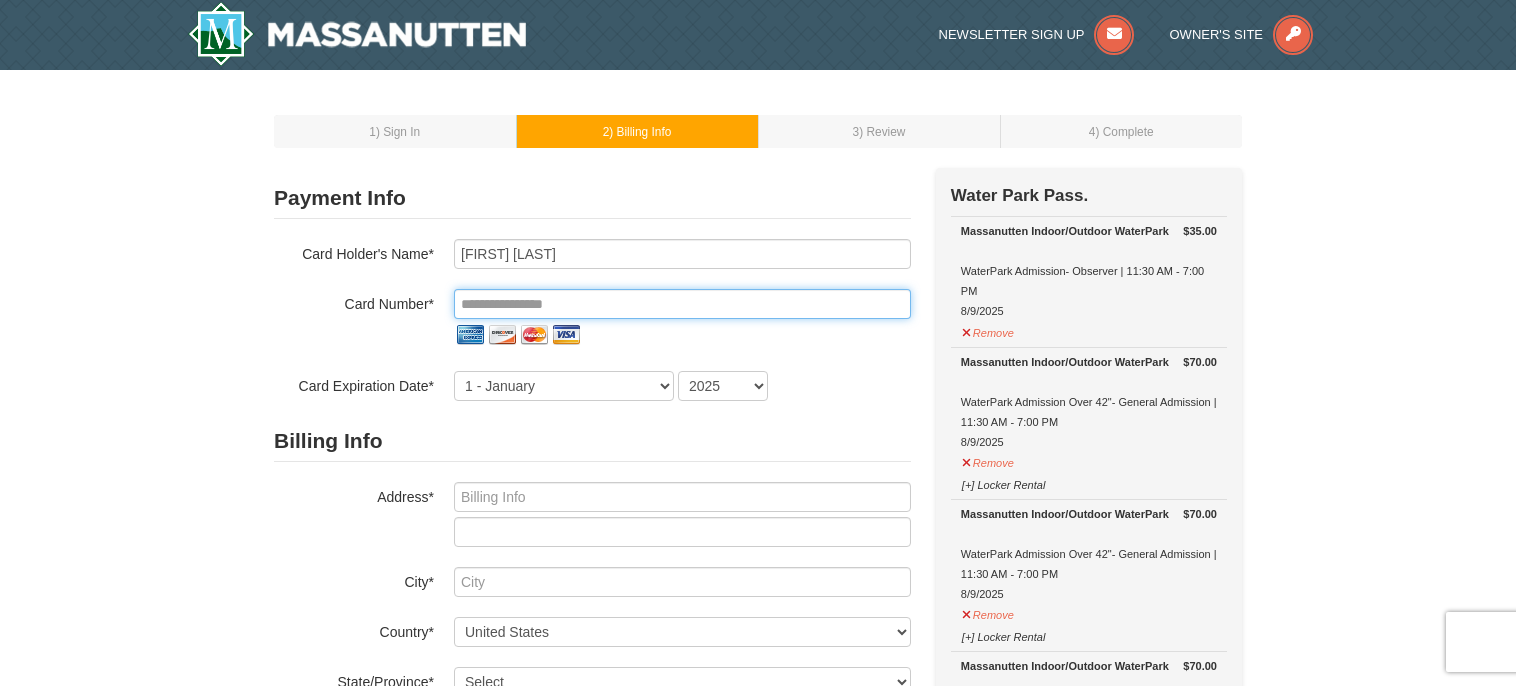 type on "**********" 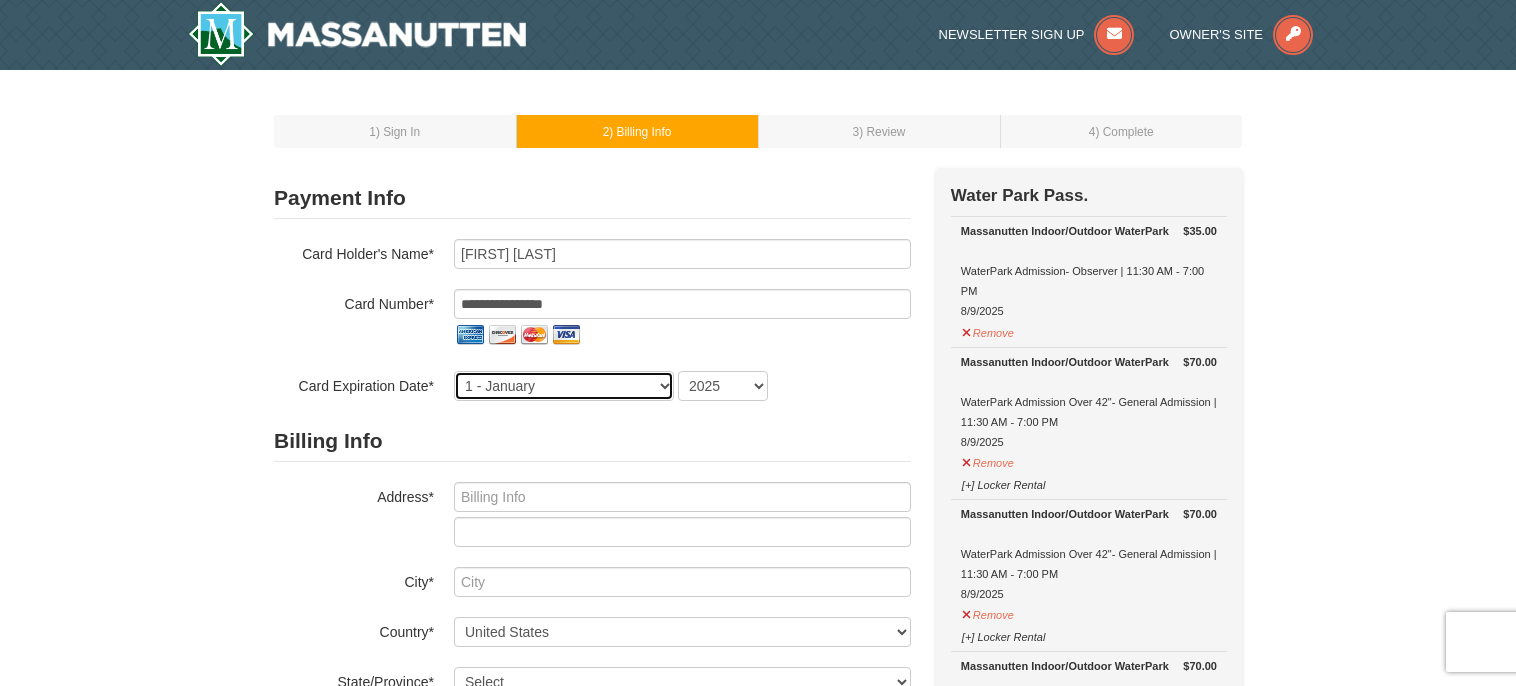 select on "4" 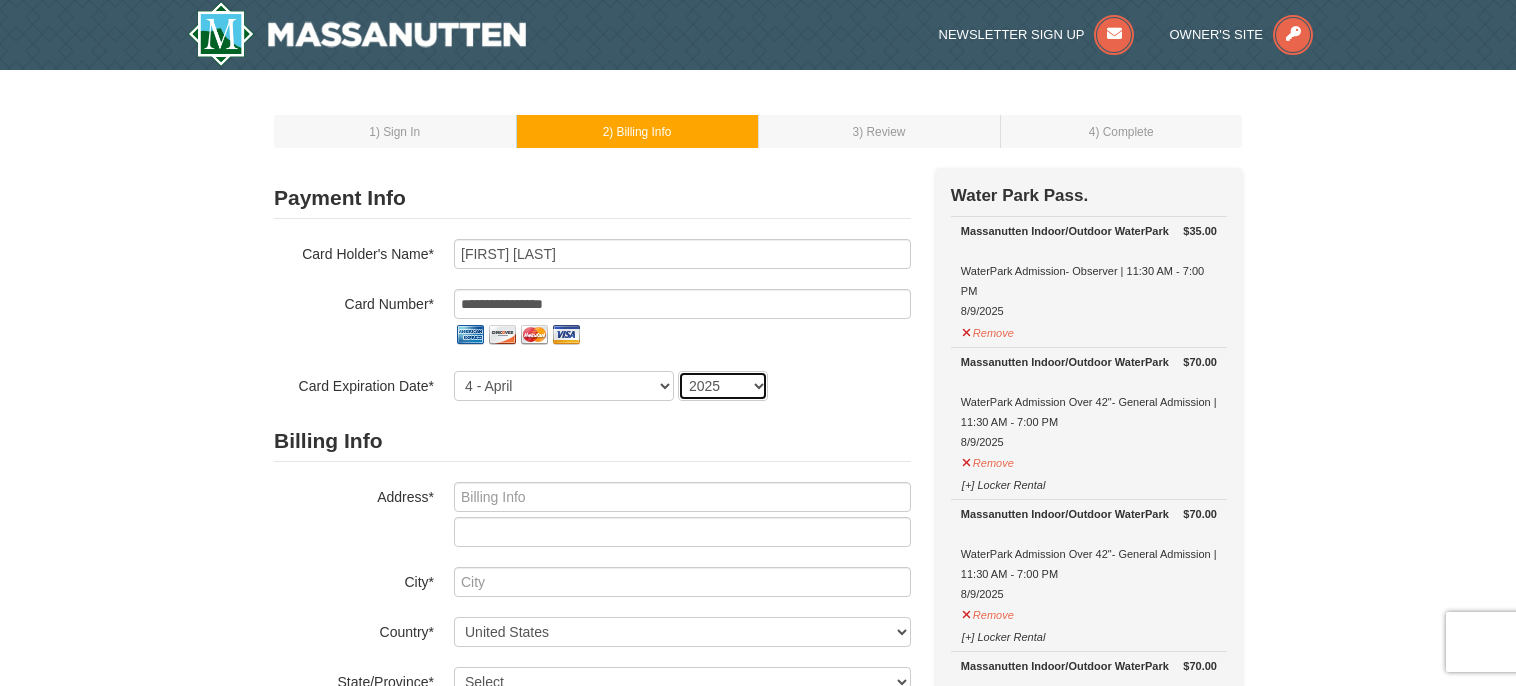 select on "2030" 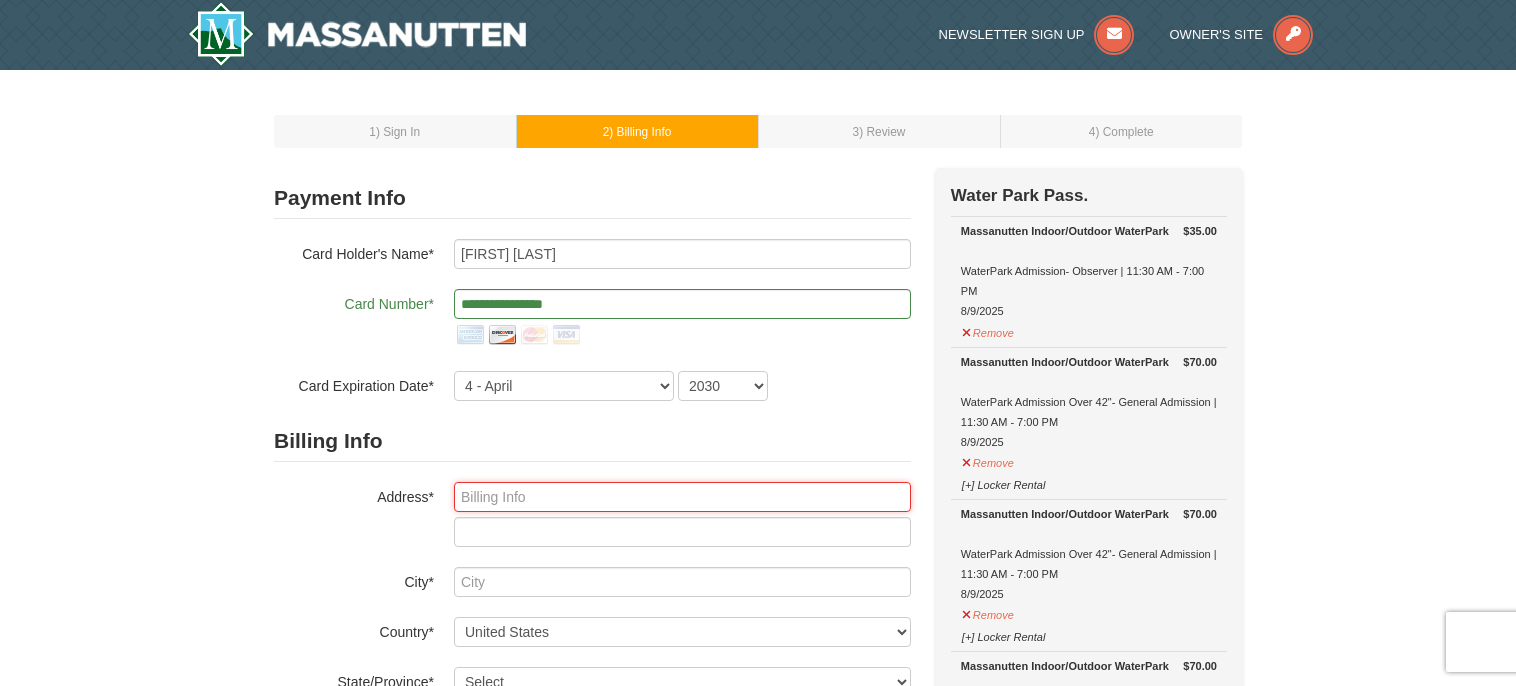 click at bounding box center (682, 497) 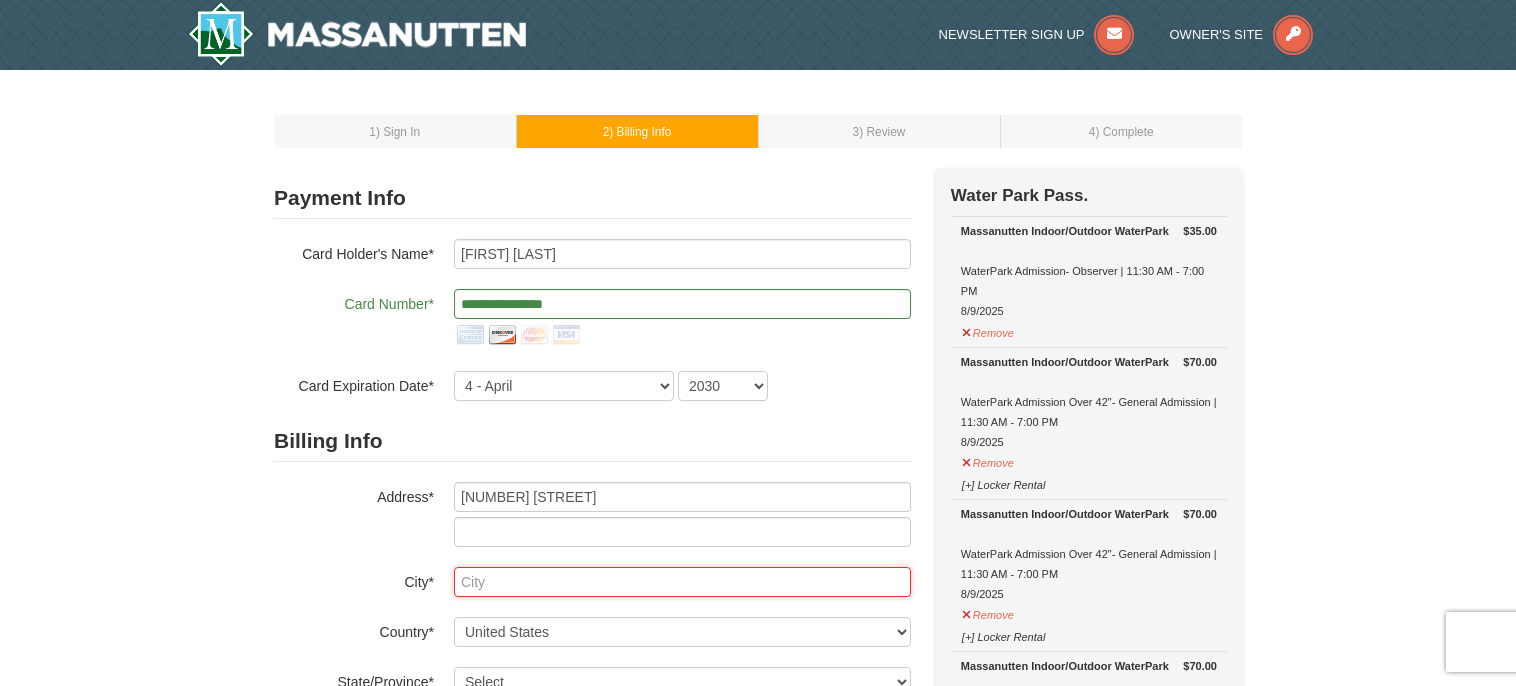 type on "Henrico" 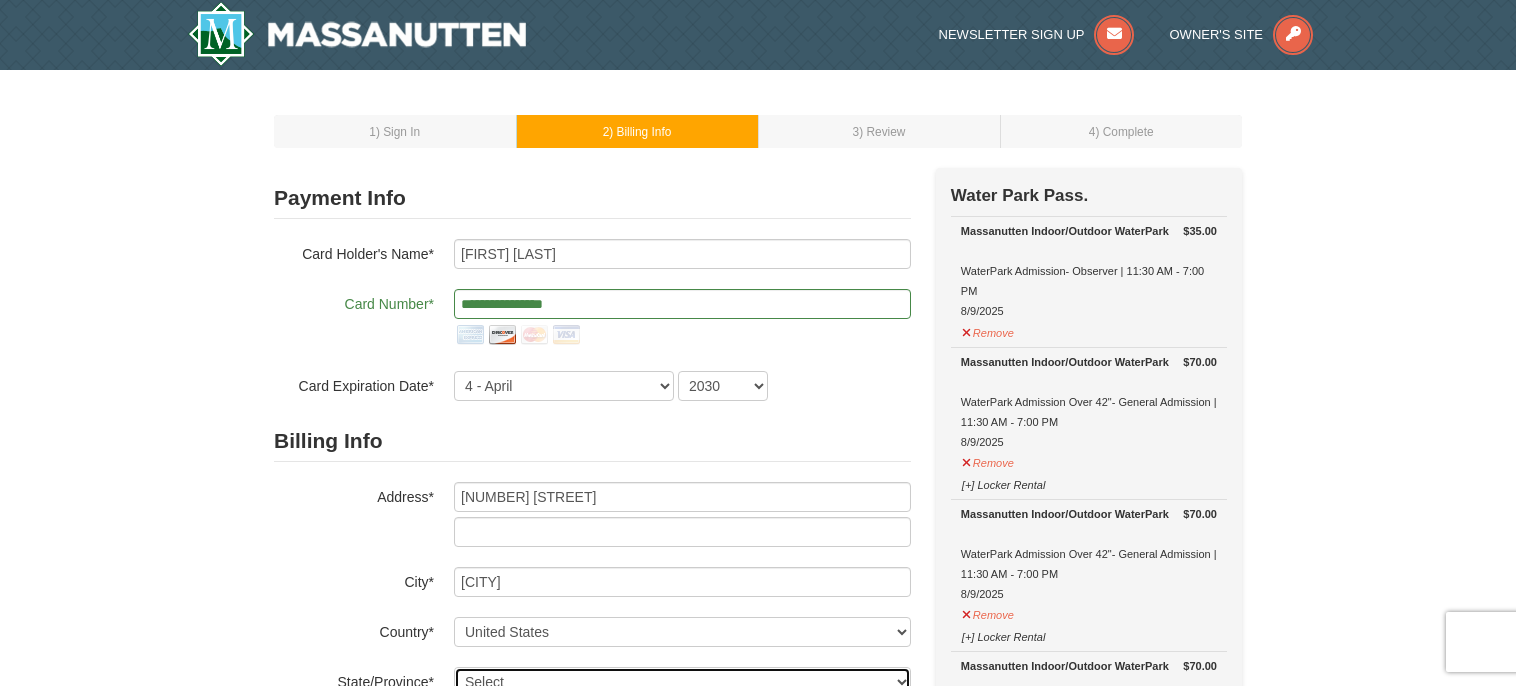 select on "VA" 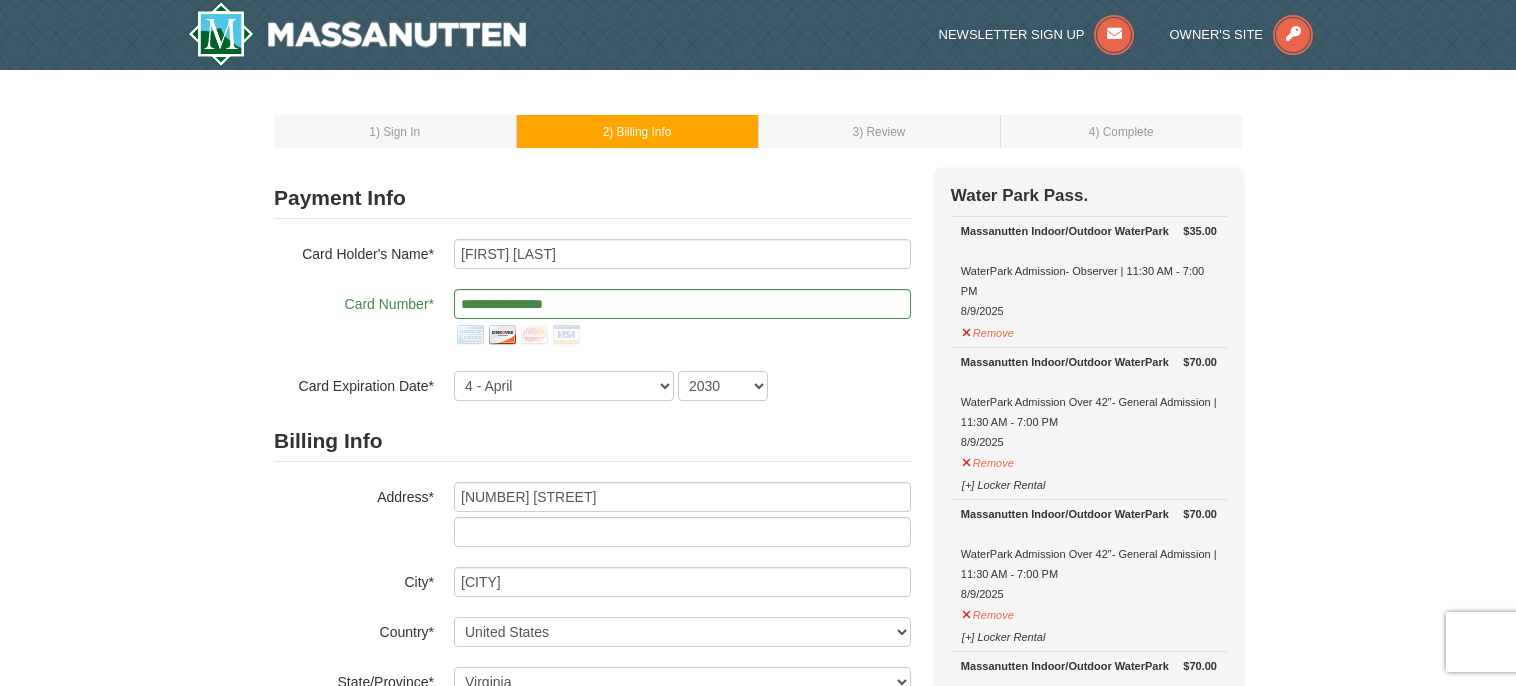 type on "23228-210" 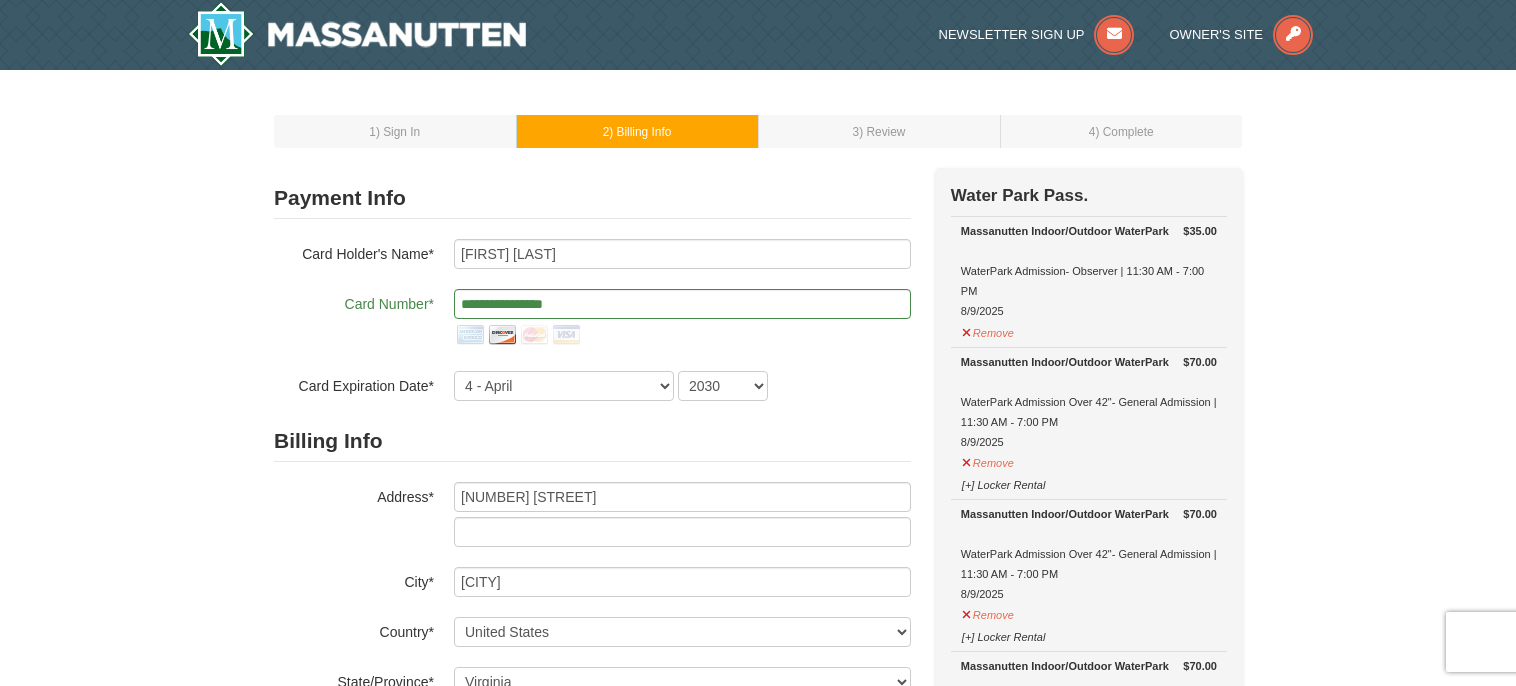 type on "658" 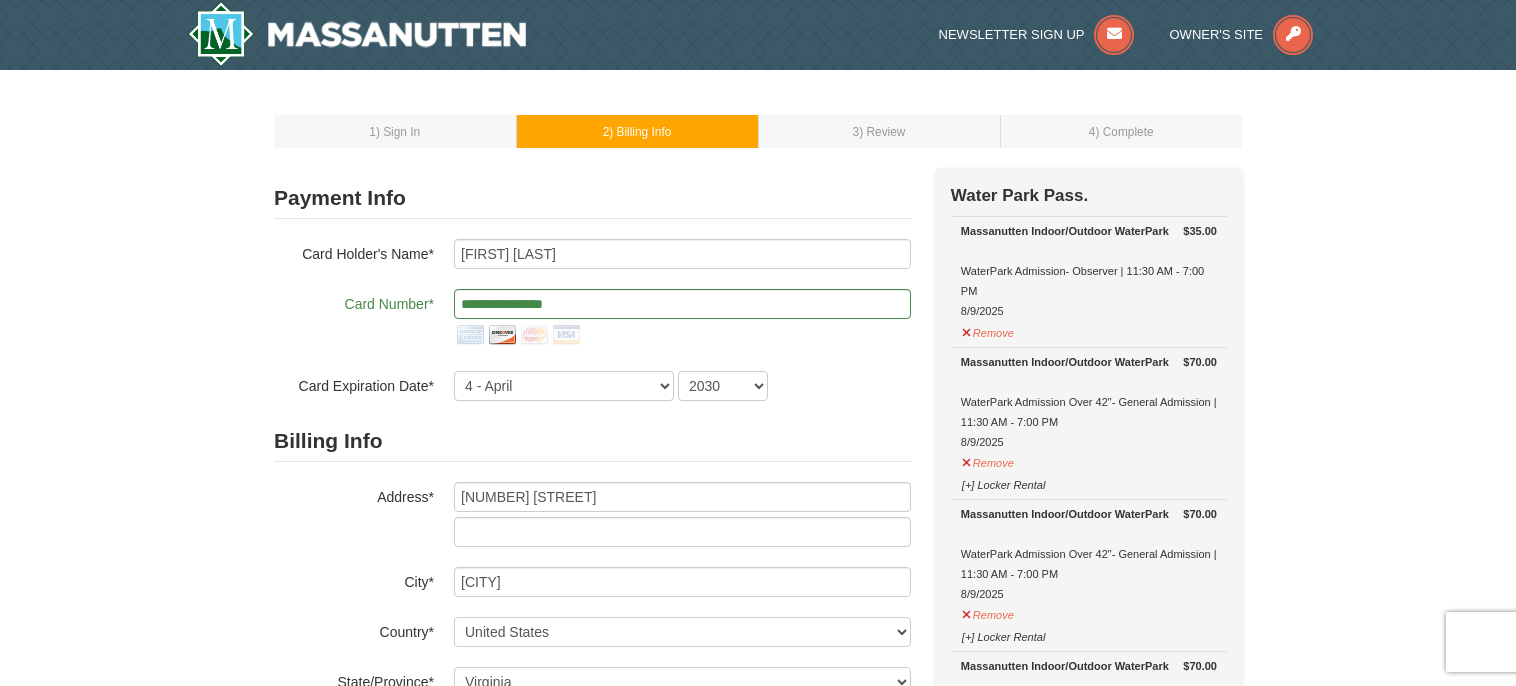 type on "7588" 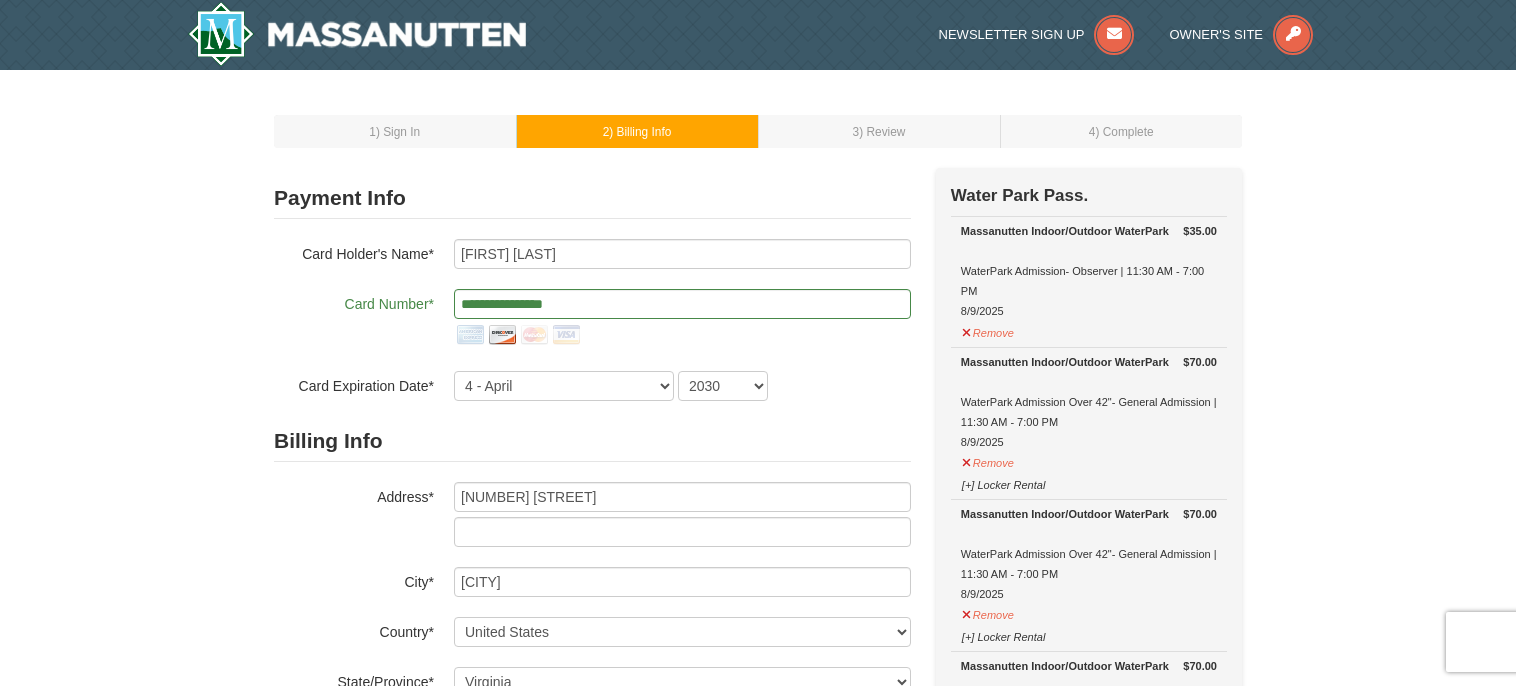 type on "sfnorris@henrico.k12.va.us" 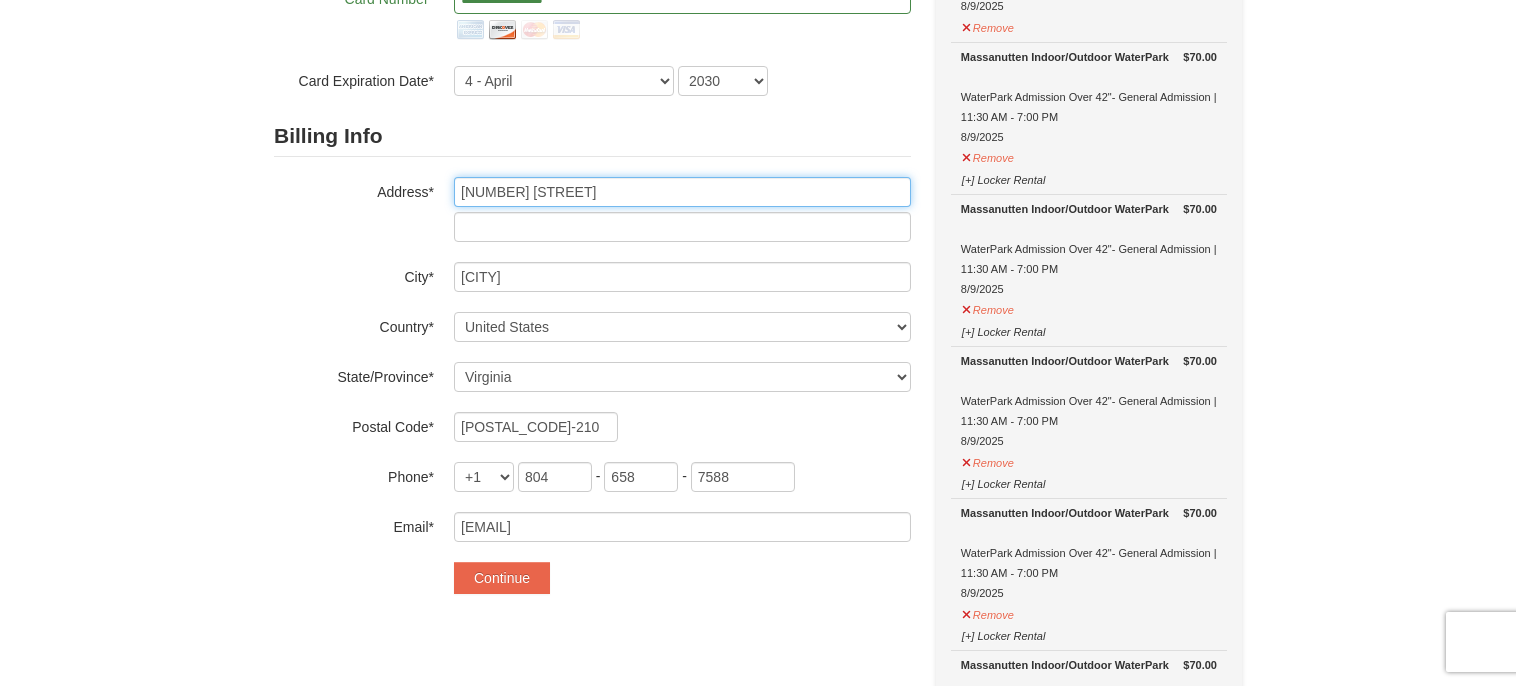 scroll, scrollTop: 306, scrollLeft: 0, axis: vertical 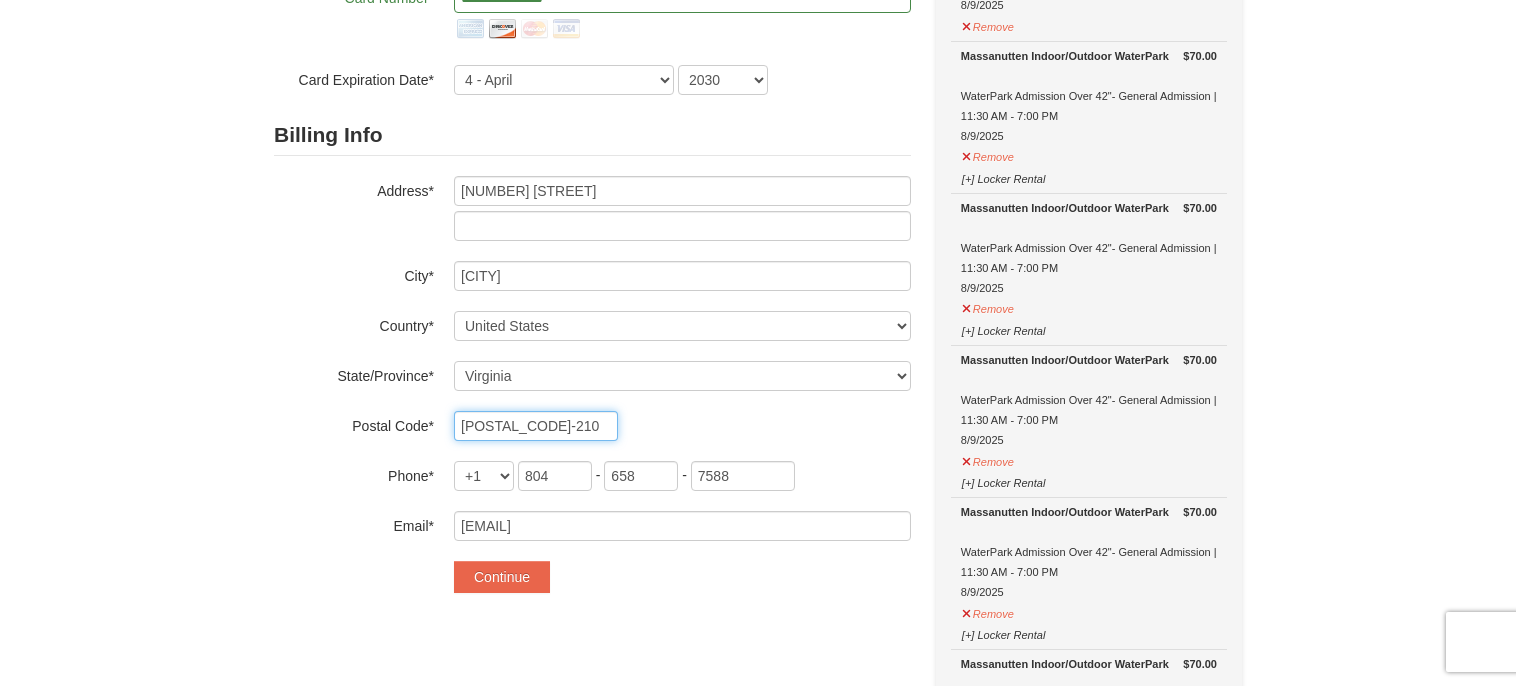 click on "23228-210" at bounding box center [536, 426] 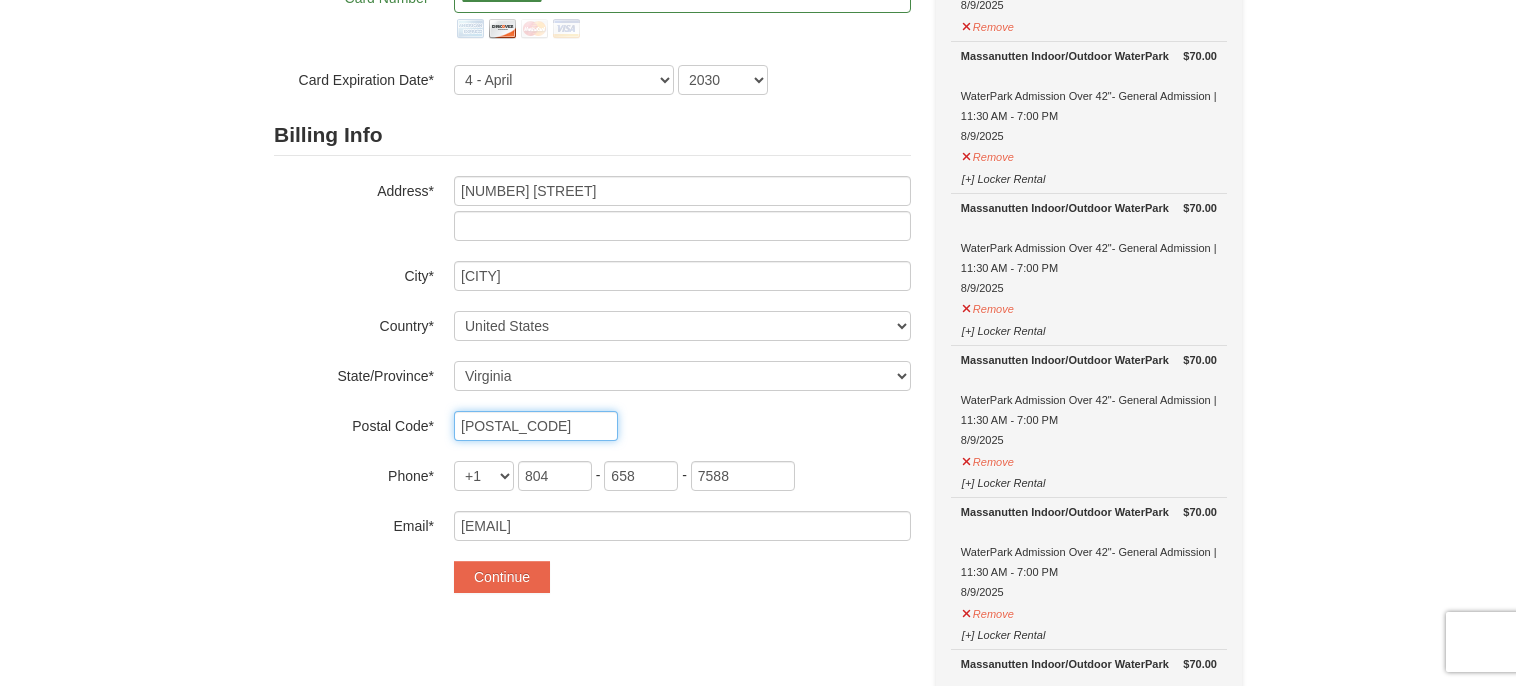 type on "23228" 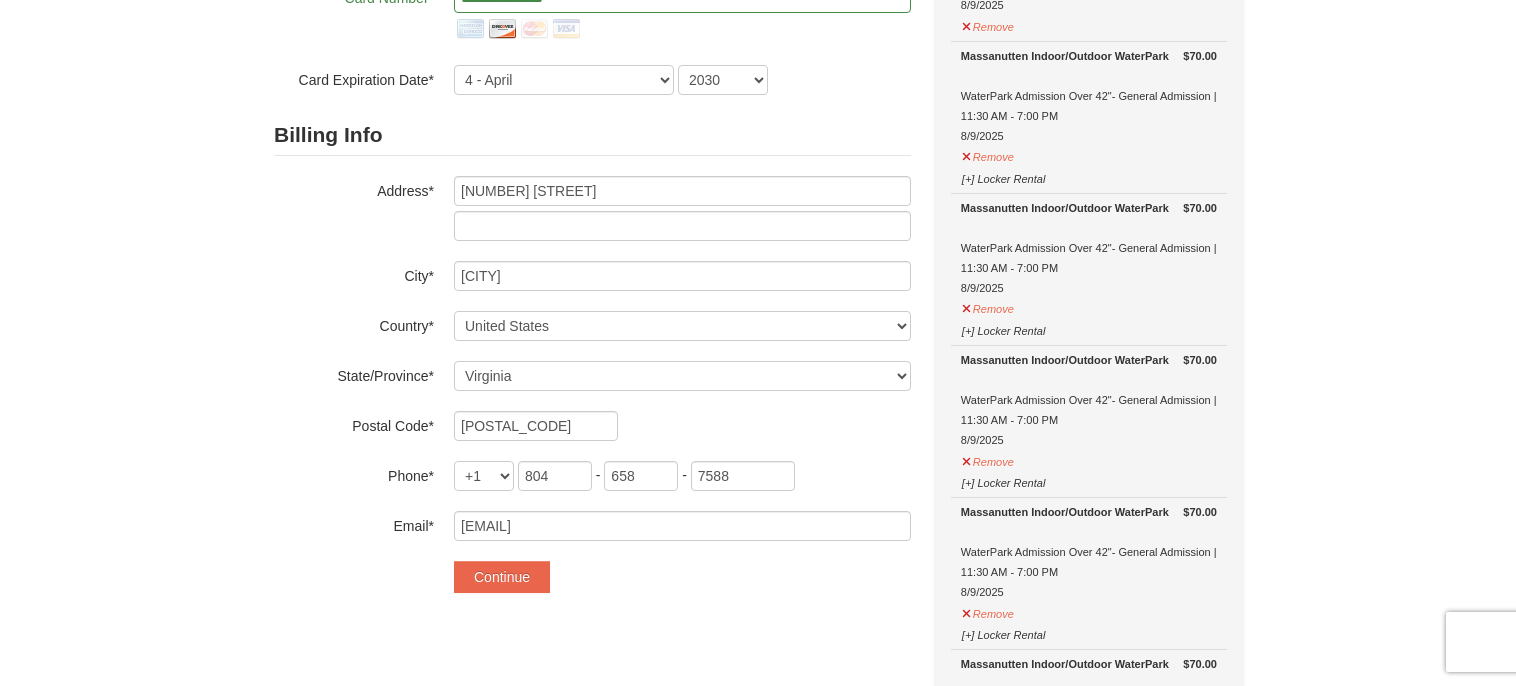 click on "1
) Sign In
2
) Billing Info
3
) Review
) Complete
×" at bounding box center [758, 905] 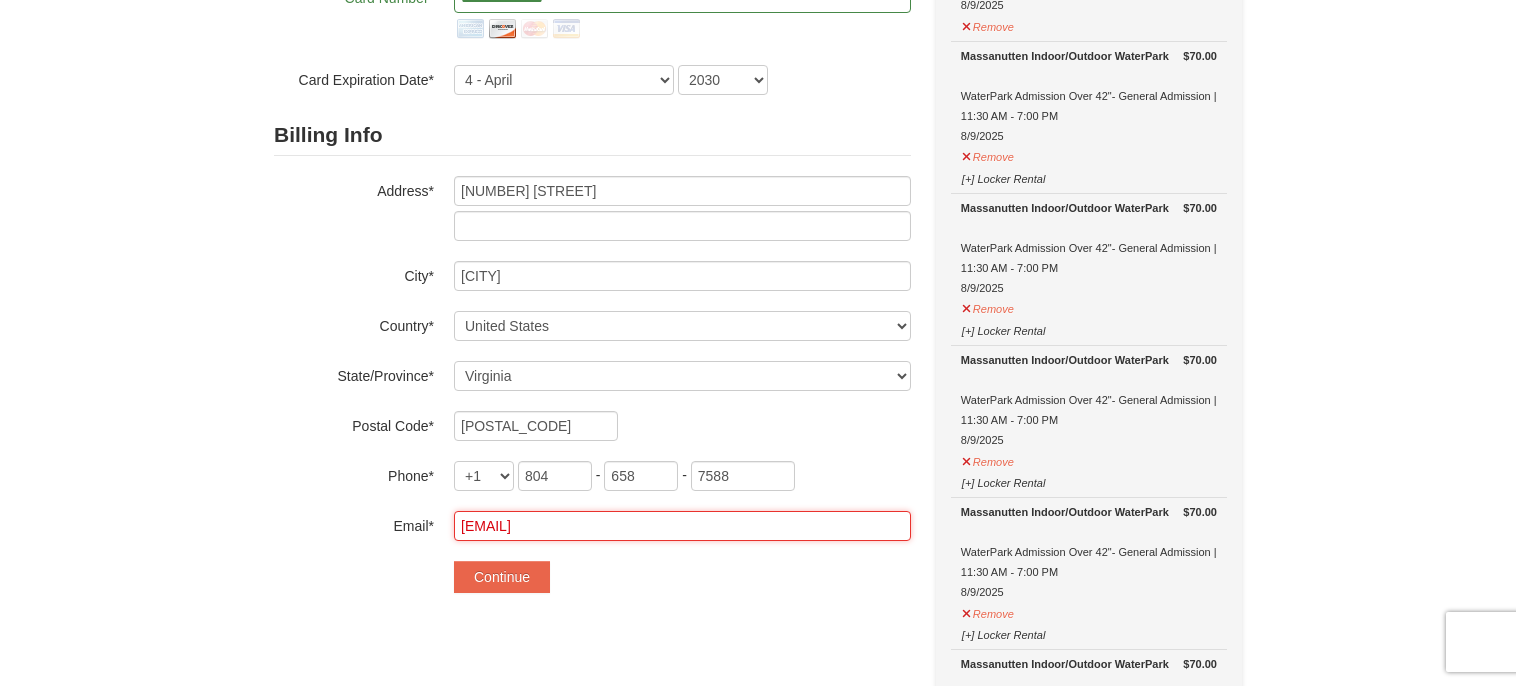 click on "sfnorris@henrico.k12.va.us" at bounding box center [682, 526] 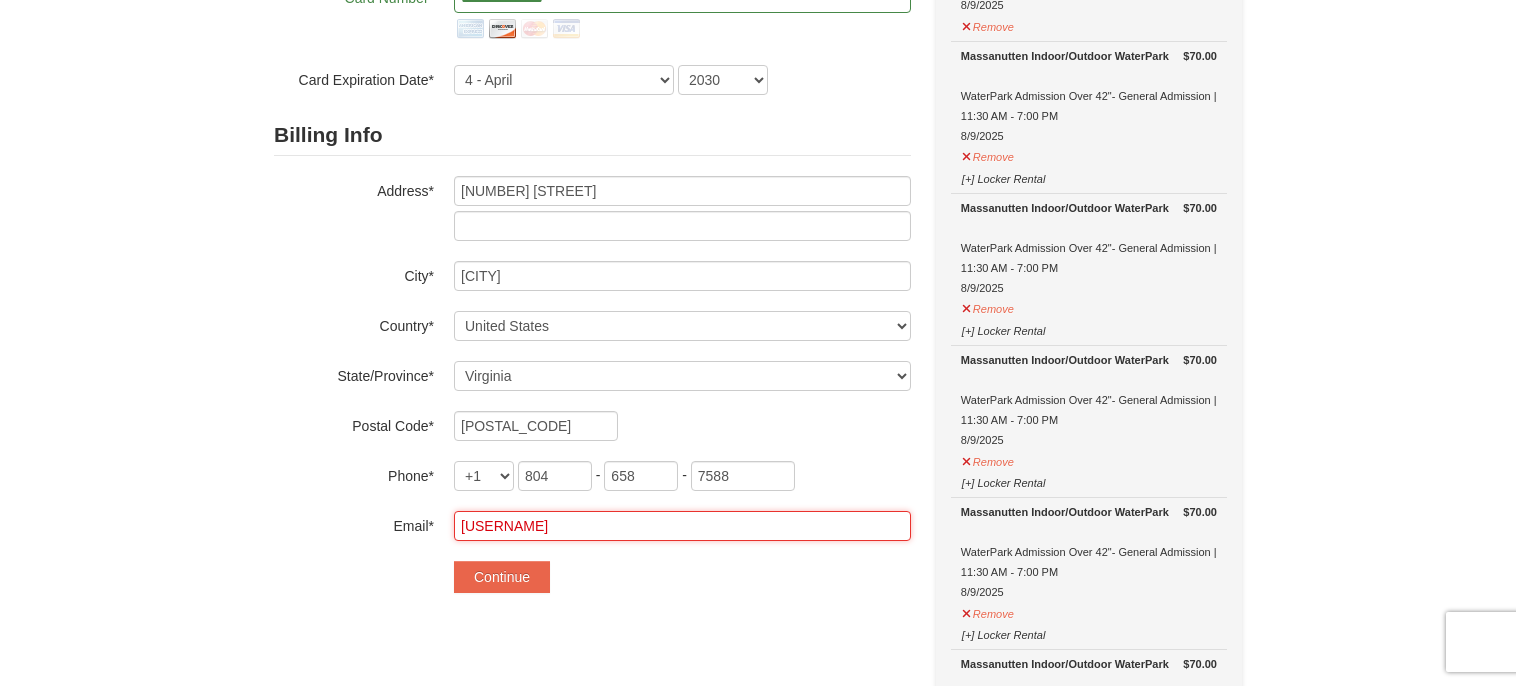 type on "sfnorris7@gmail.com" 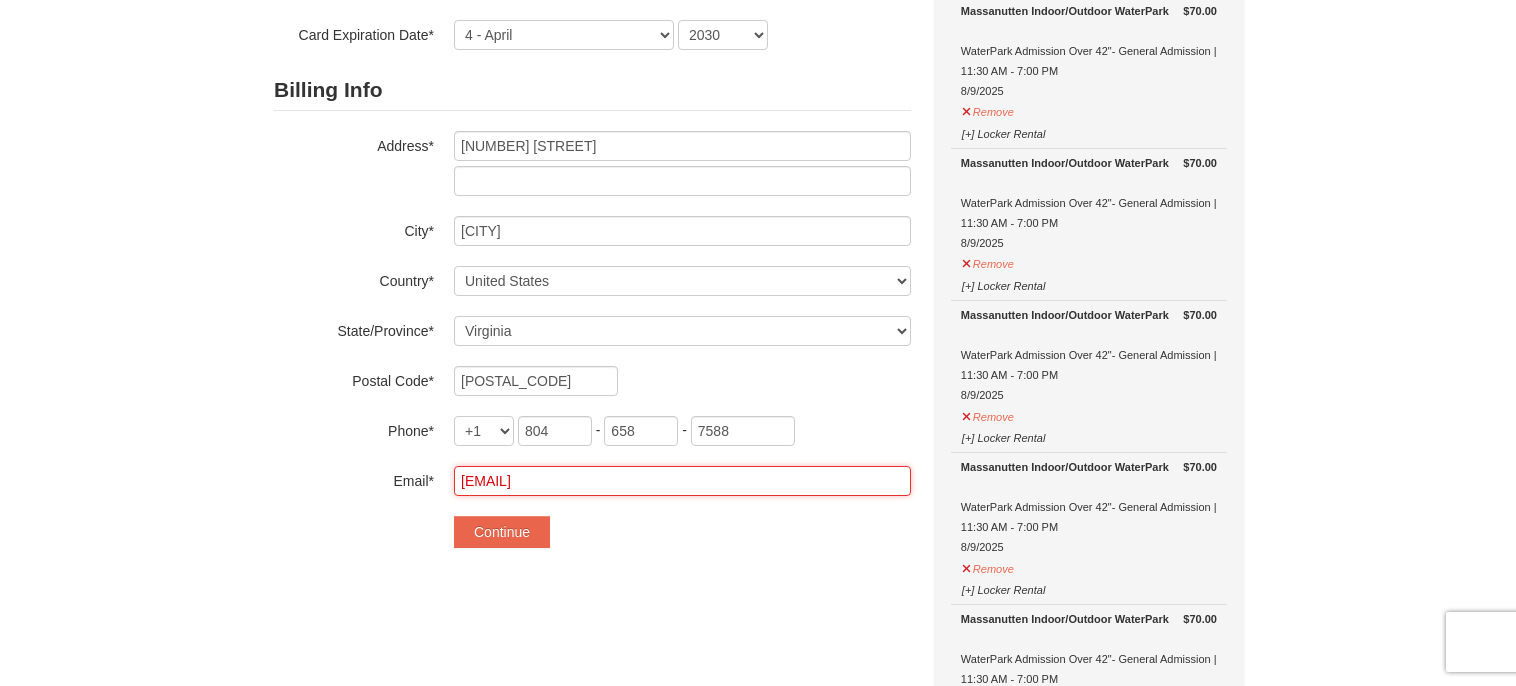 scroll, scrollTop: 342, scrollLeft: 0, axis: vertical 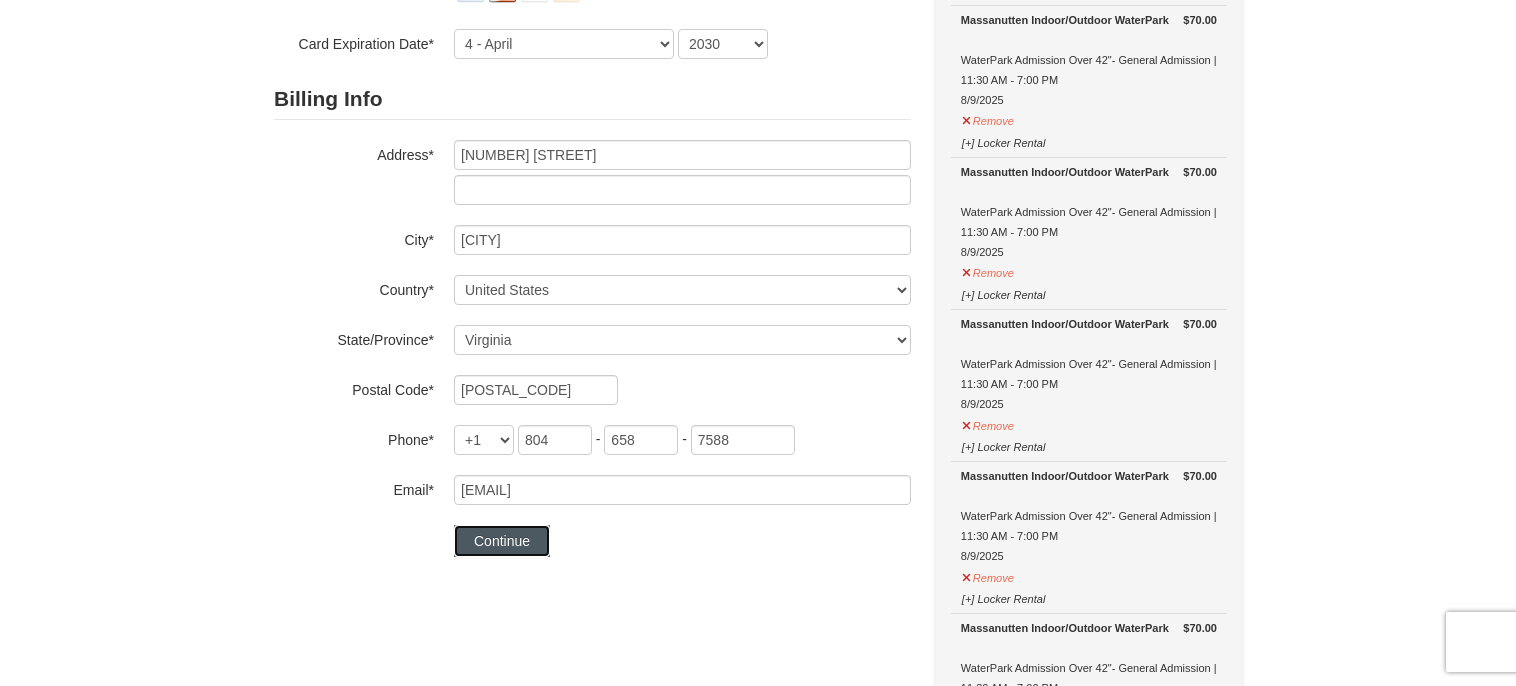 click on "Continue" at bounding box center (502, 541) 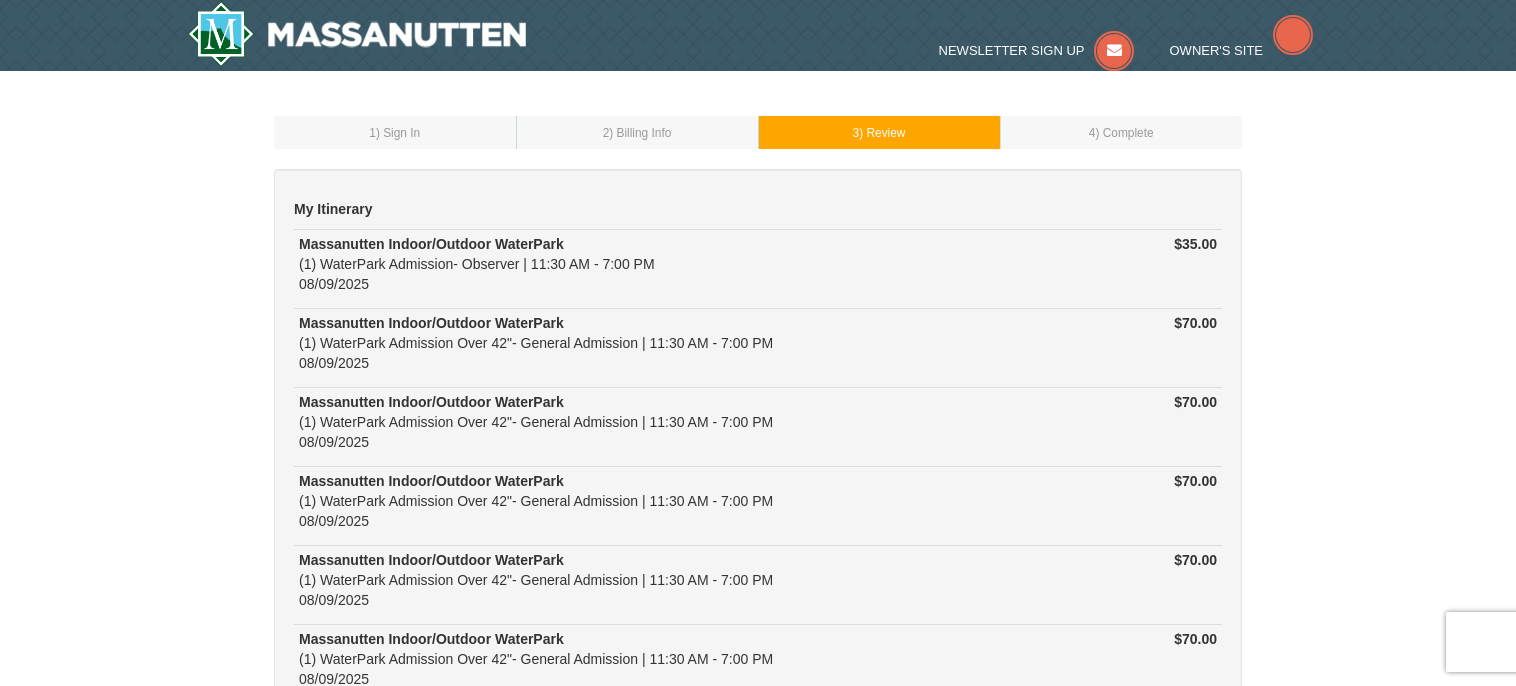 scroll, scrollTop: 0, scrollLeft: 0, axis: both 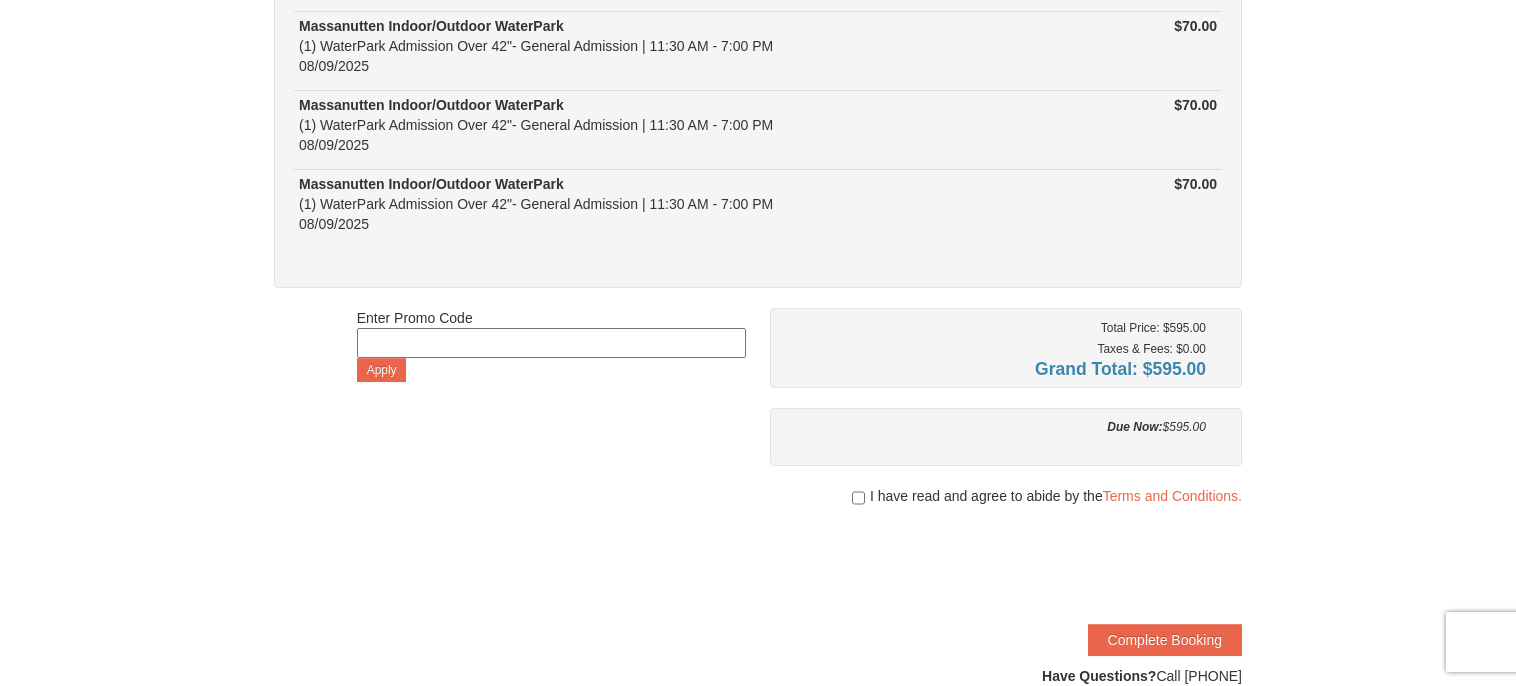 click at bounding box center [551, 343] 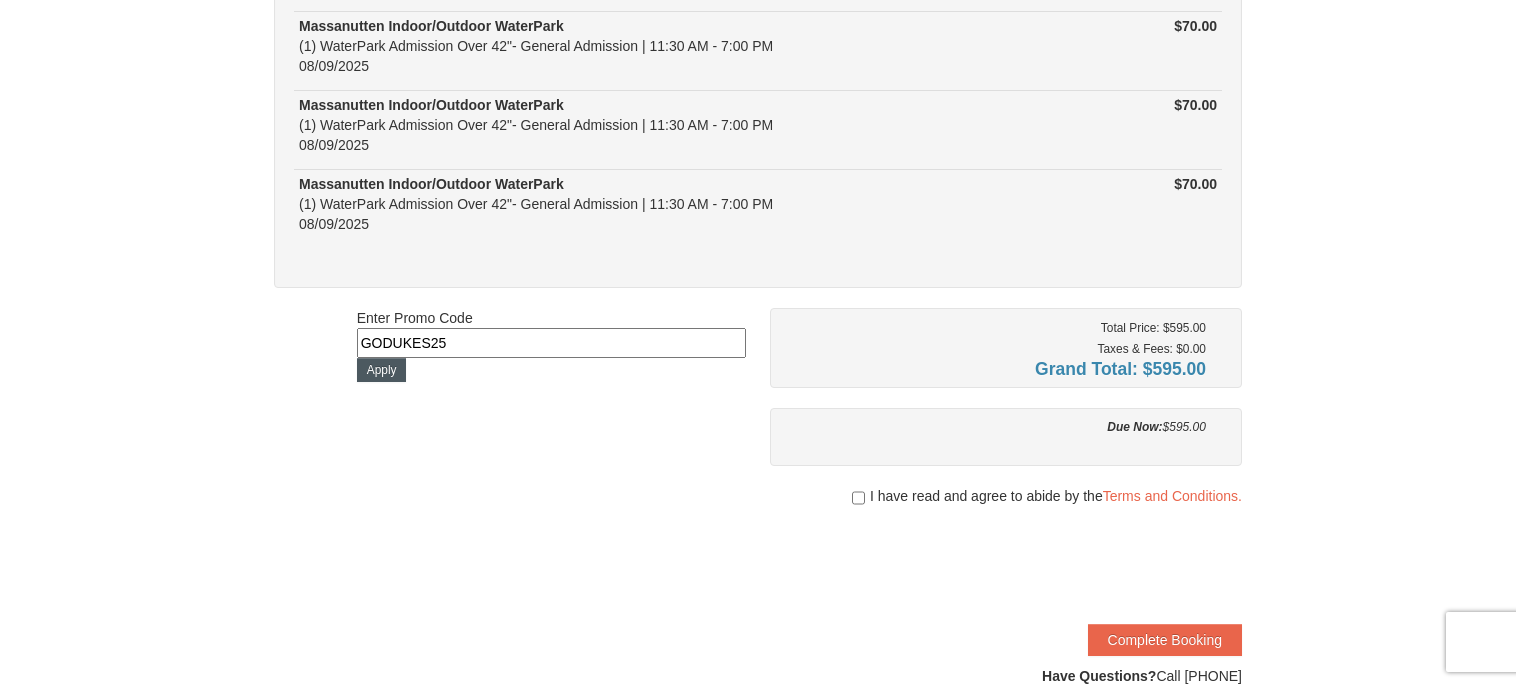 type on "GODUKES25" 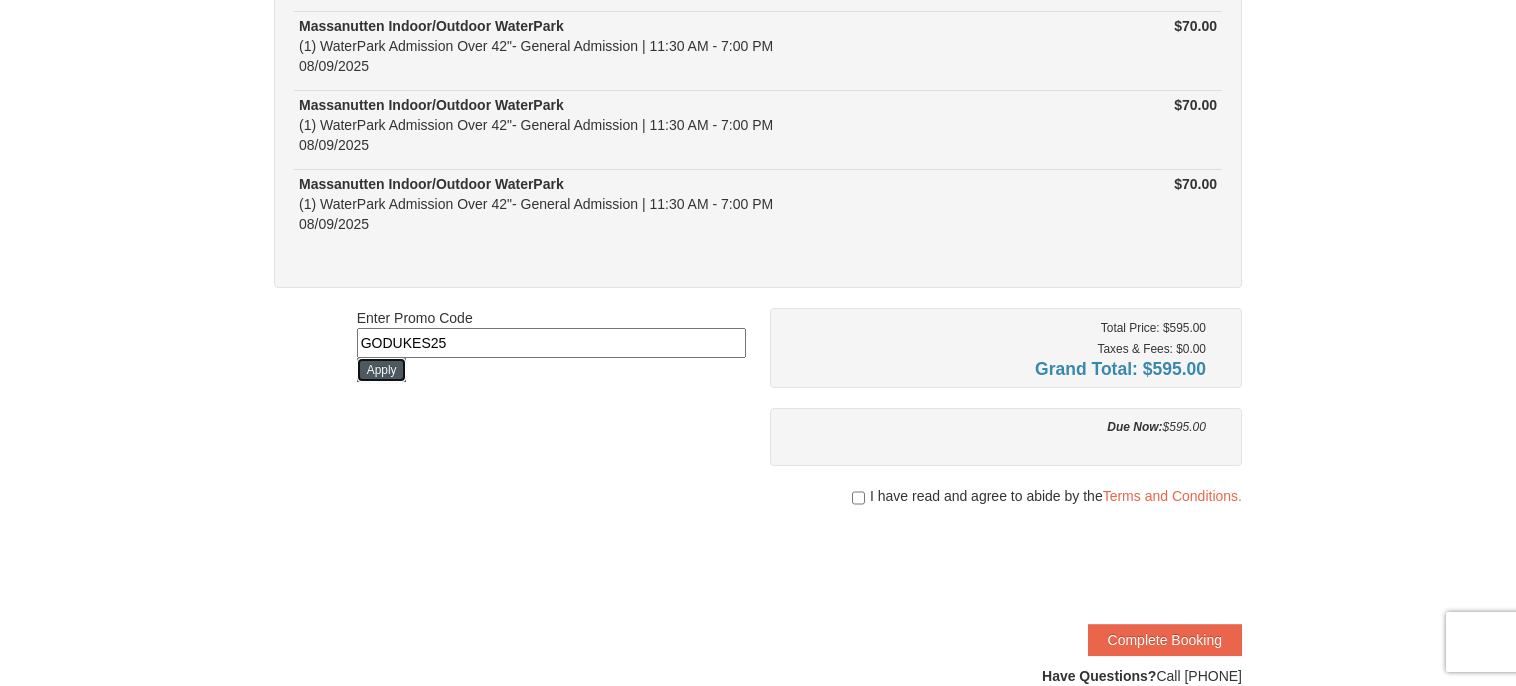 click on "Apply" at bounding box center (382, 370) 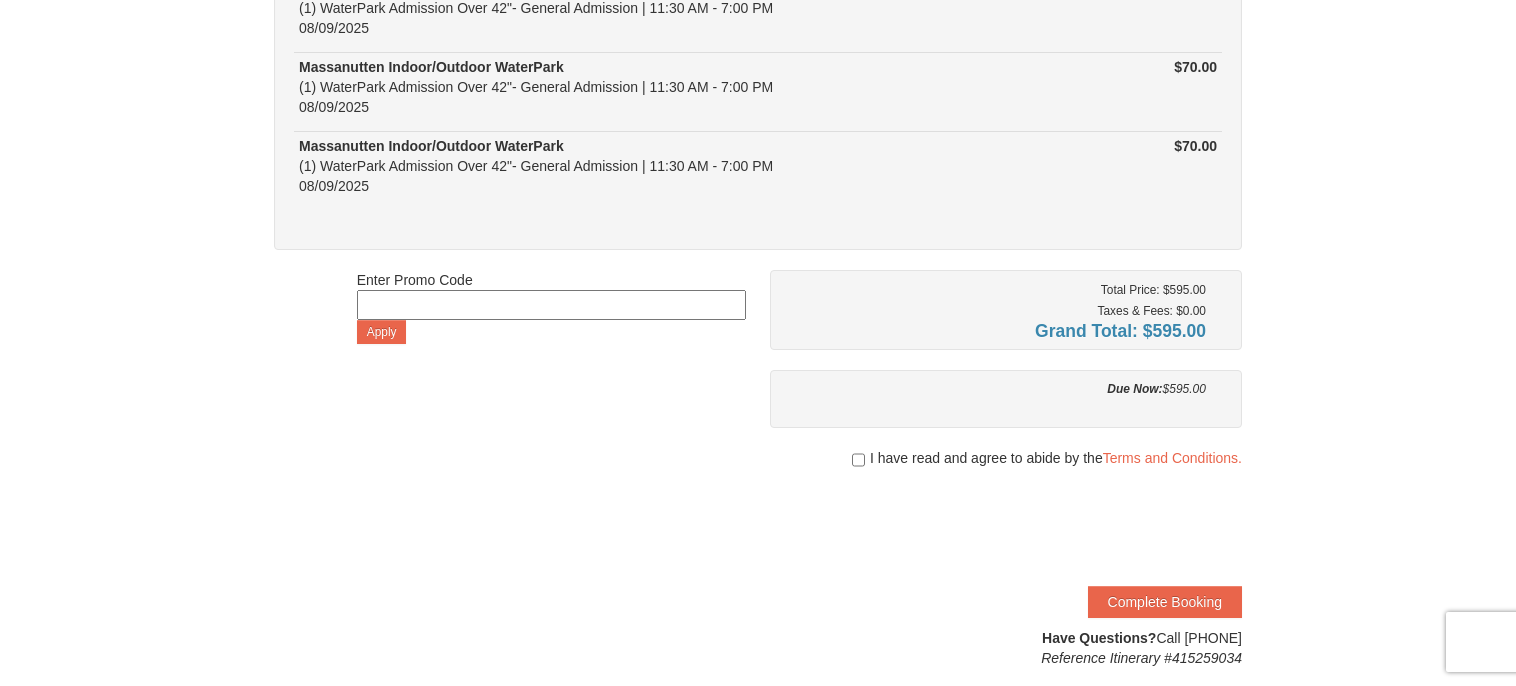 scroll, scrollTop: 728, scrollLeft: 0, axis: vertical 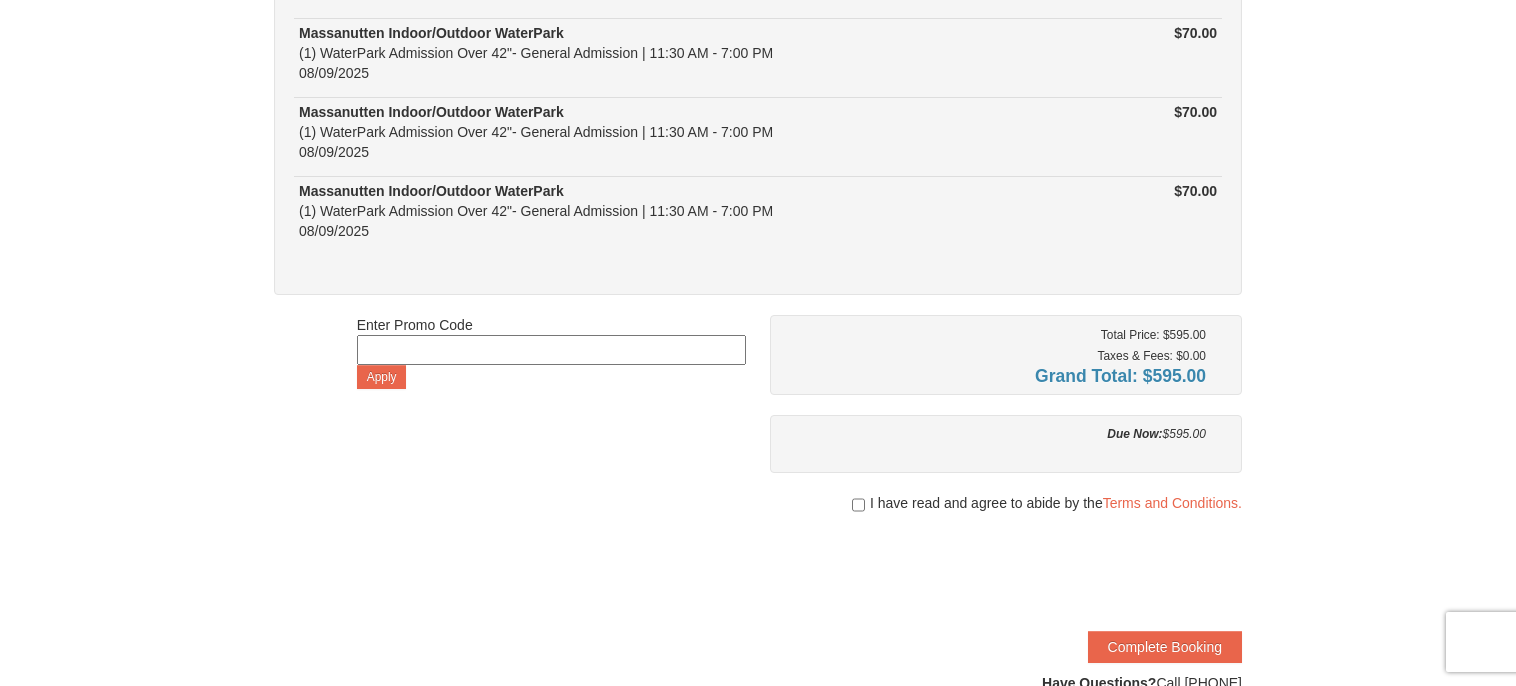 click at bounding box center (551, 350) 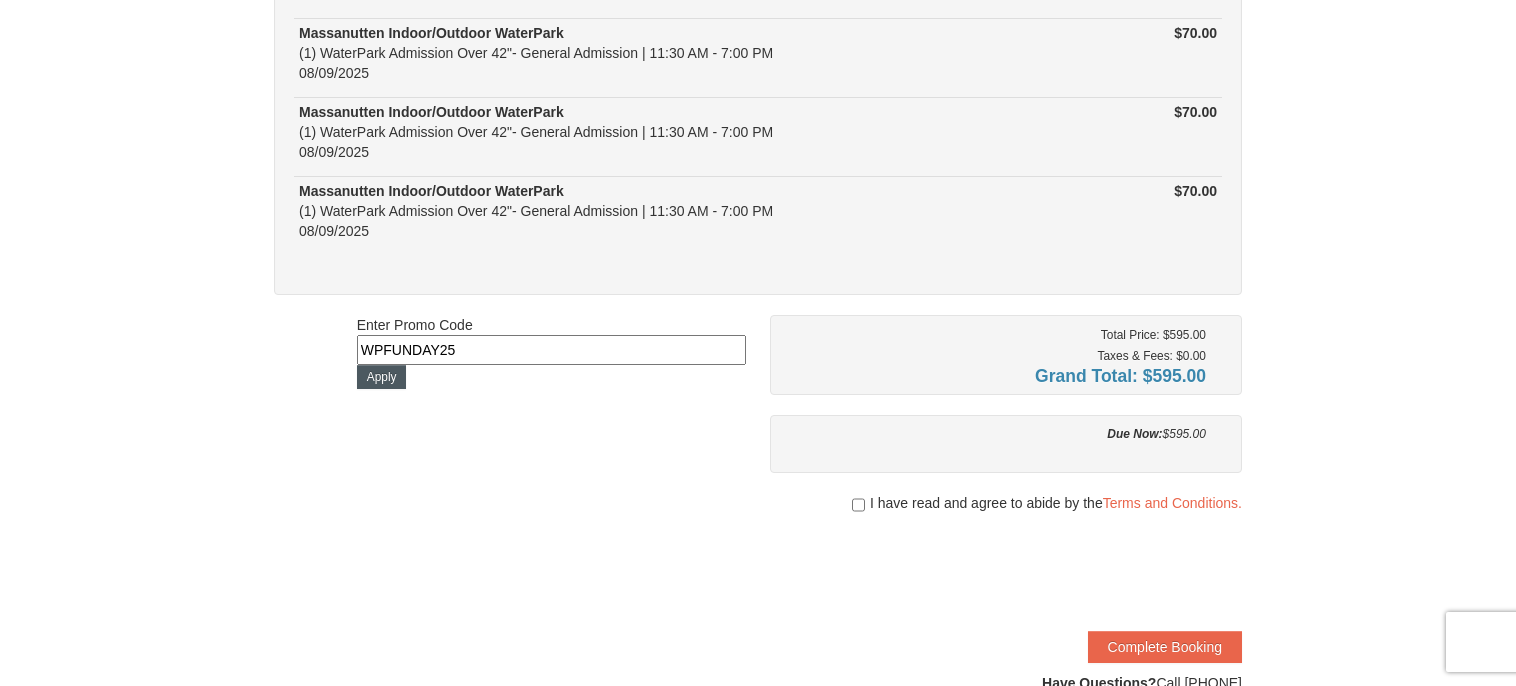 type on "WPFUNDAY25" 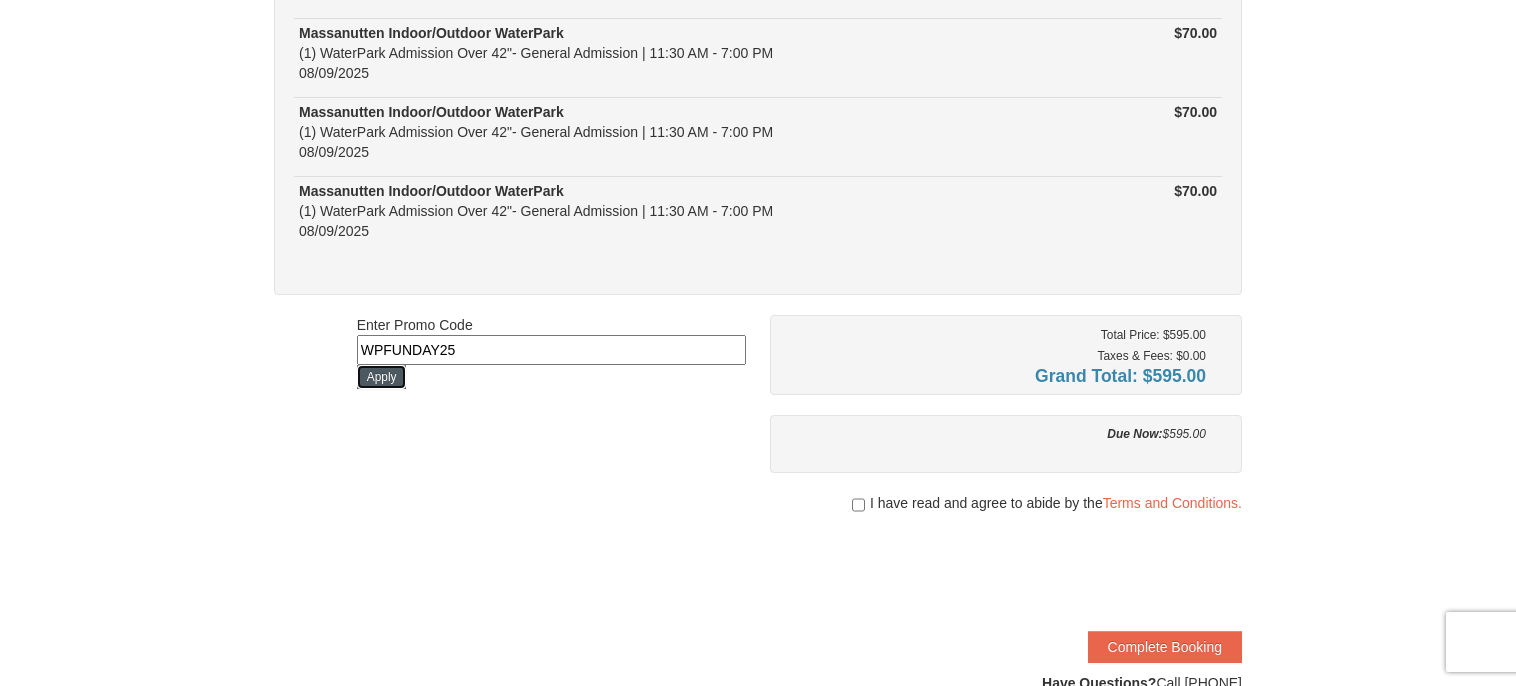 click on "Apply" at bounding box center [382, 377] 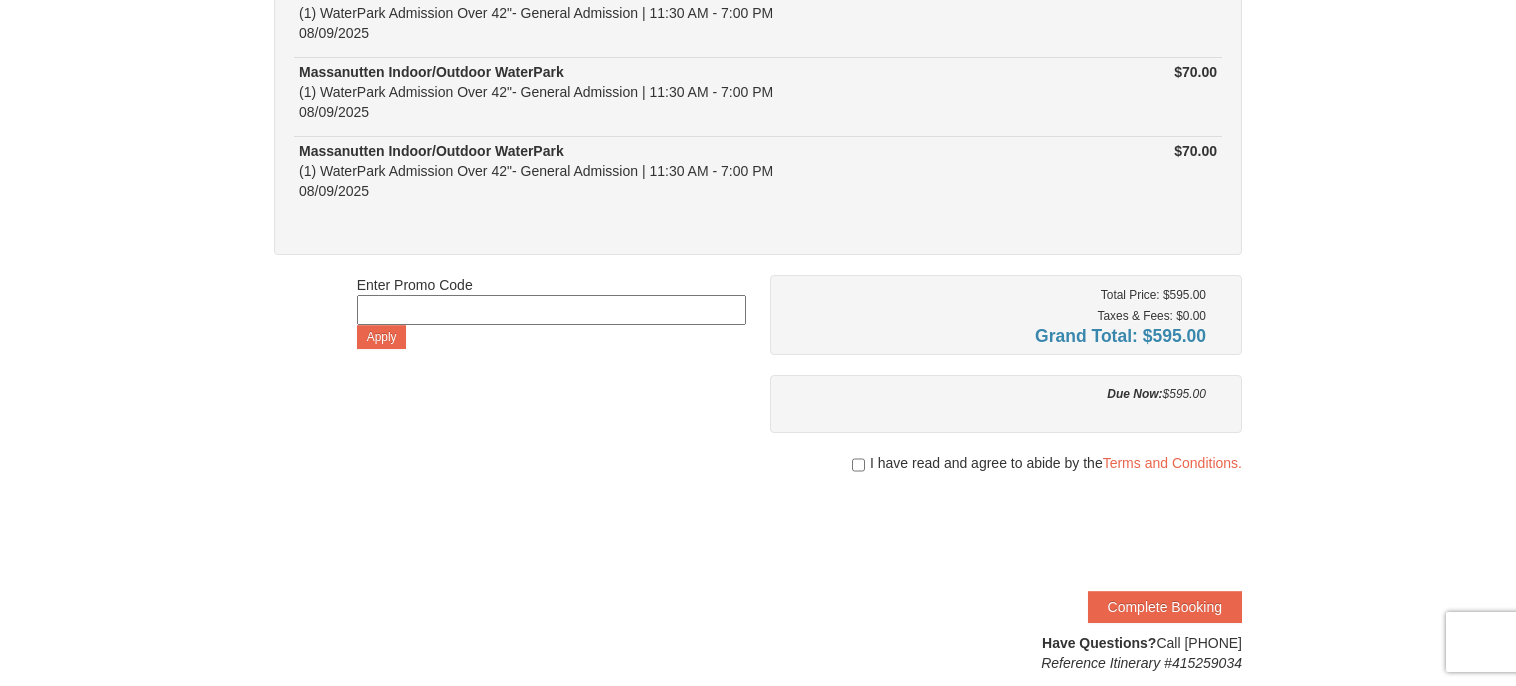 scroll, scrollTop: 722, scrollLeft: 0, axis: vertical 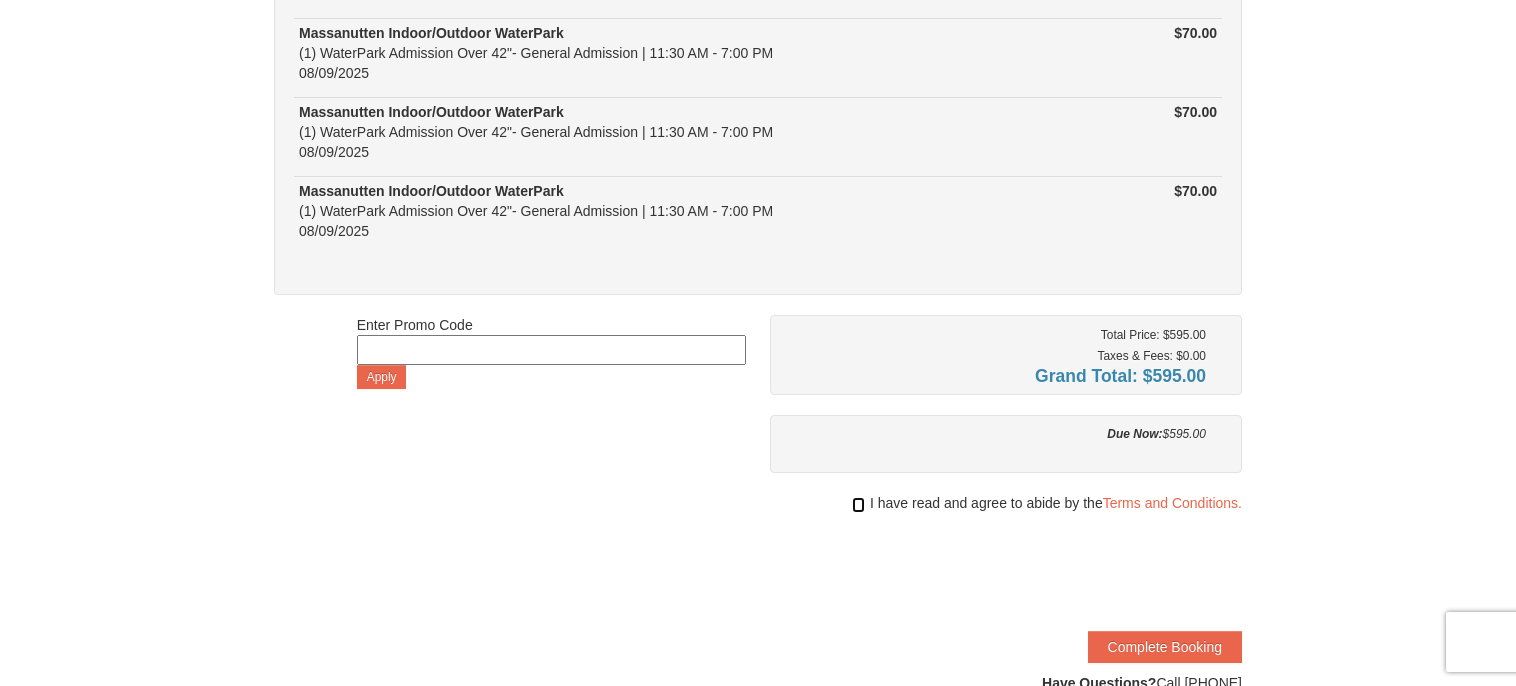 click at bounding box center [858, 505] 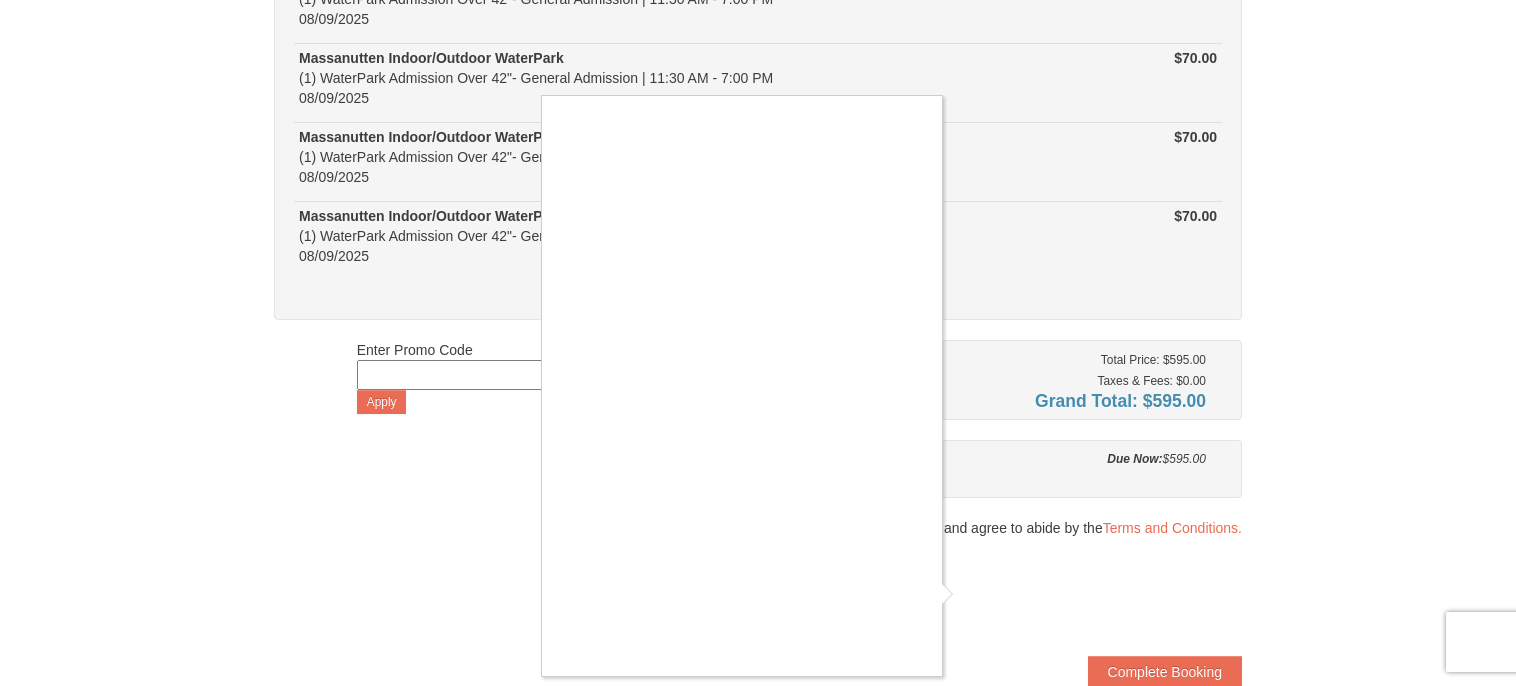 scroll, scrollTop: 658, scrollLeft: 0, axis: vertical 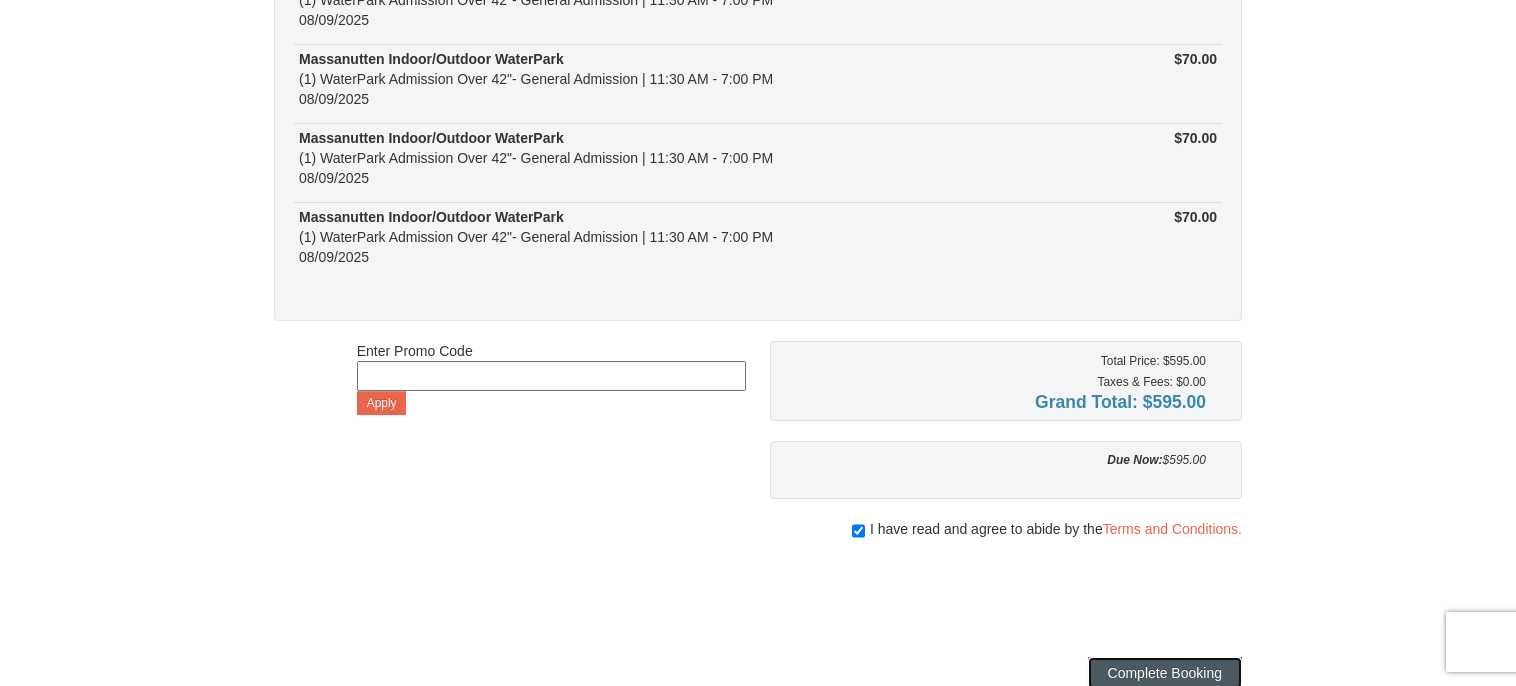 click on "Complete Booking" at bounding box center (1165, 673) 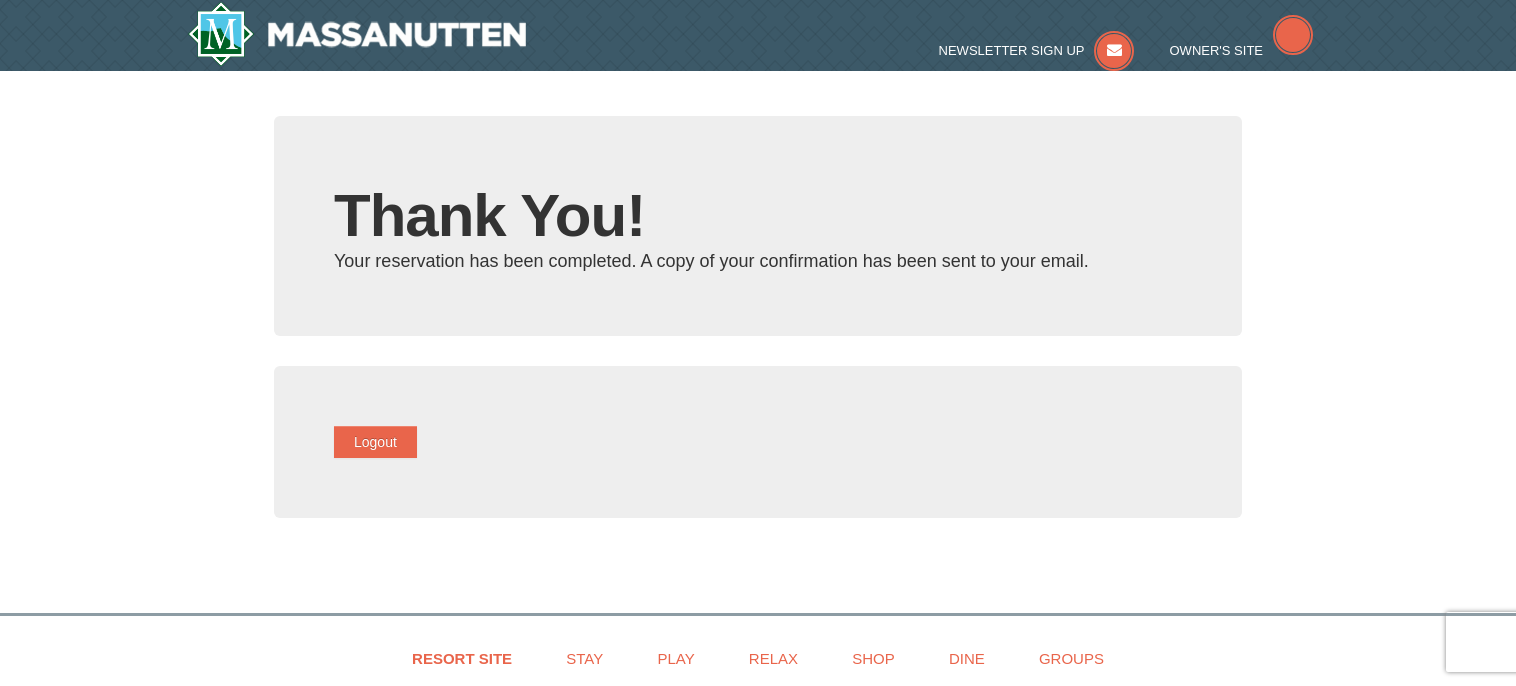 scroll, scrollTop: 0, scrollLeft: 0, axis: both 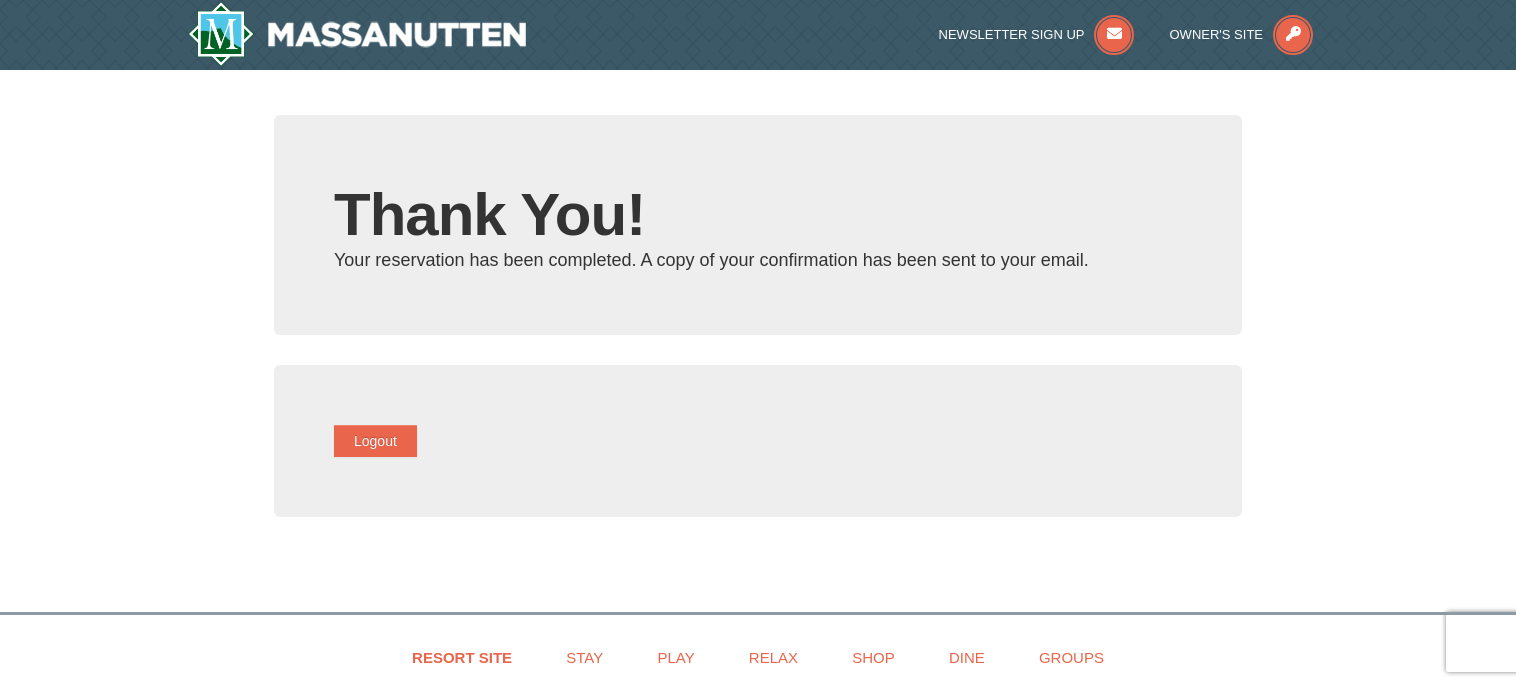 type on "[USERNAME]@[DOMAIN]" 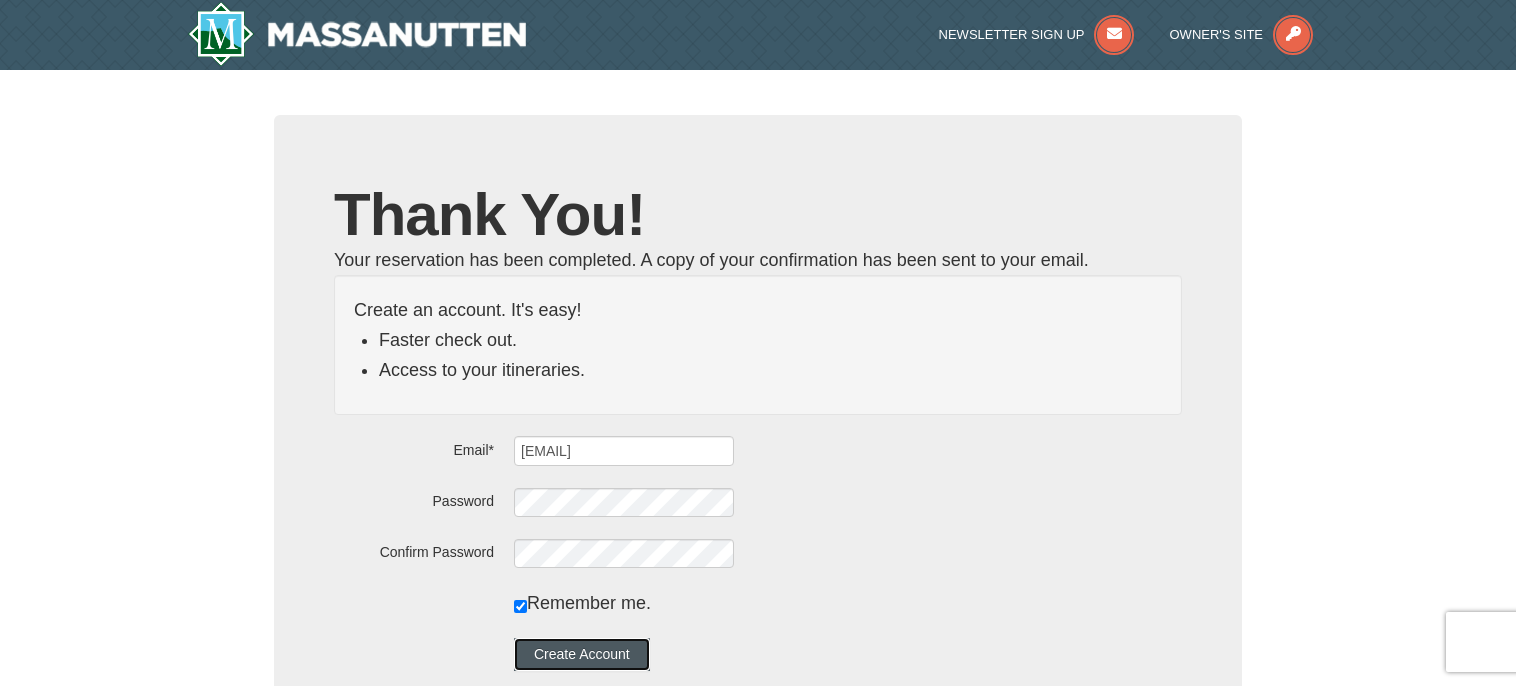 click on "Create Account" at bounding box center (582, 654) 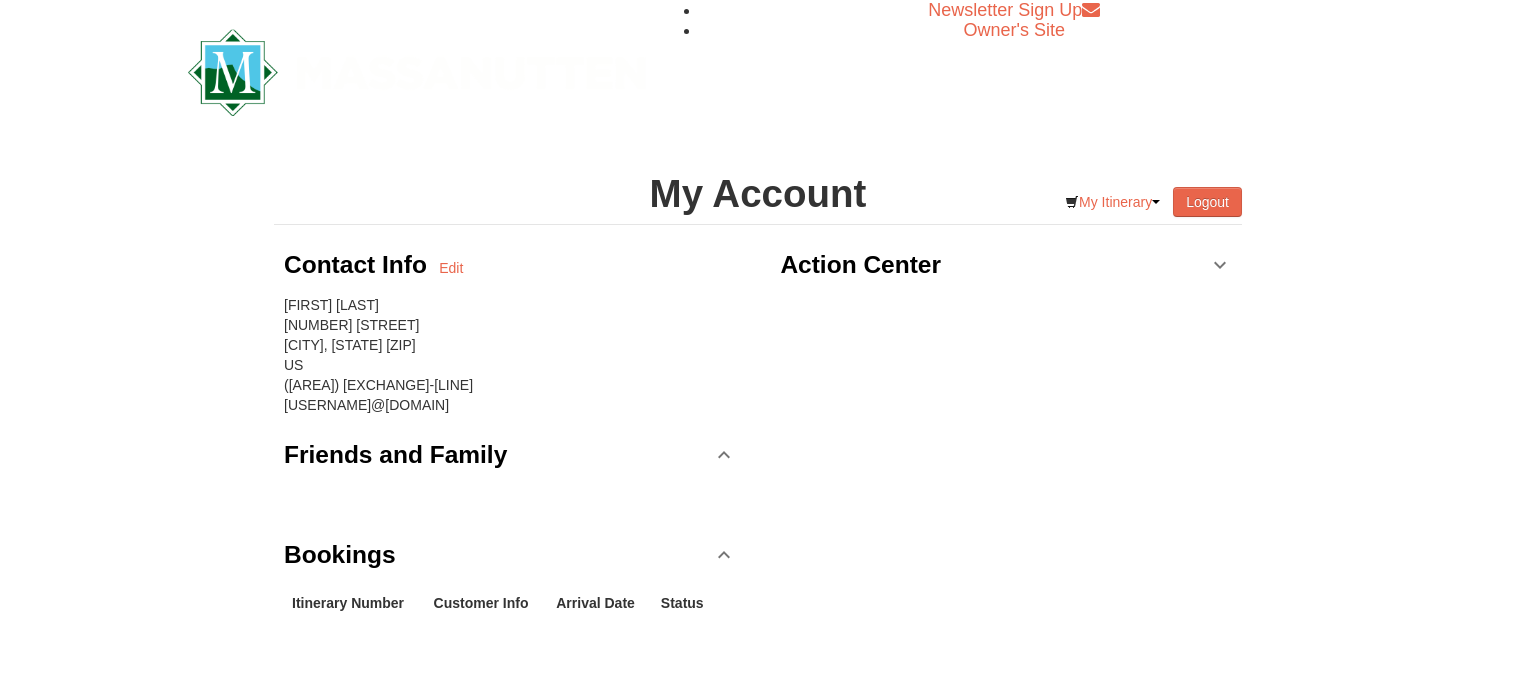 scroll, scrollTop: 0, scrollLeft: 0, axis: both 